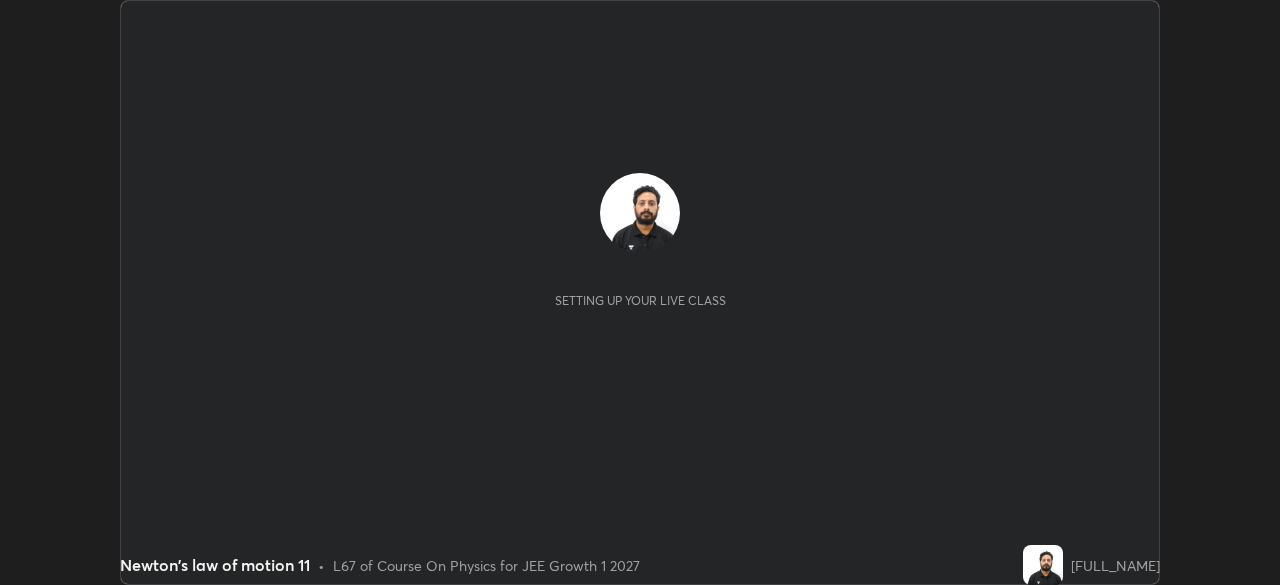 scroll, scrollTop: 0, scrollLeft: 0, axis: both 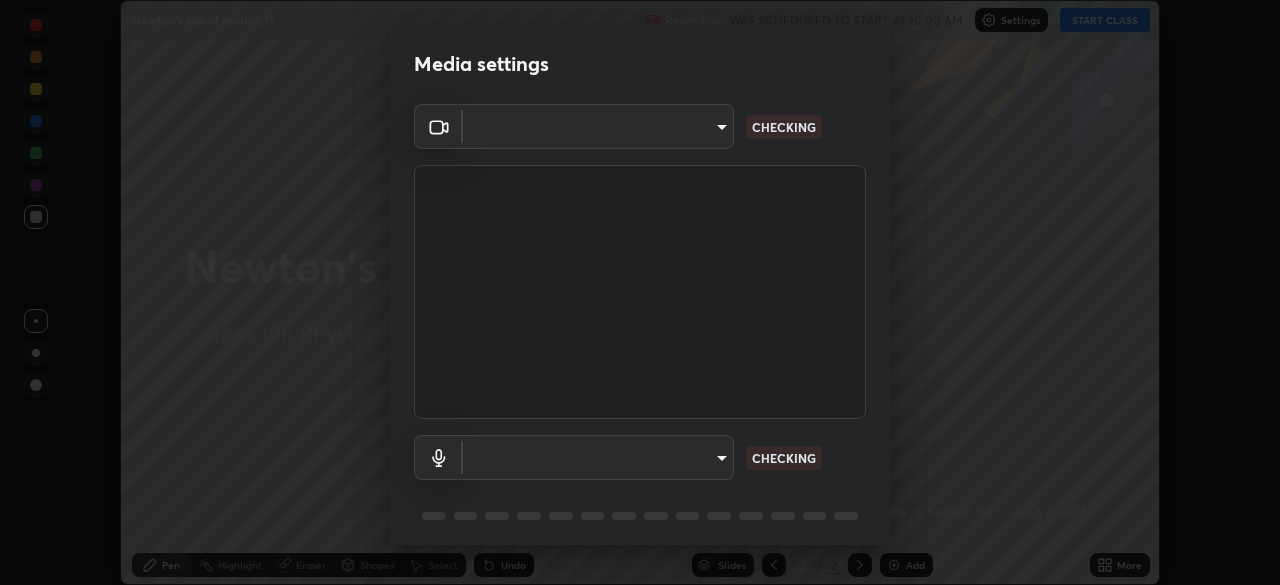 type on "85224a5ddb1d7c473c8089fb73f01f25a8fb598abb9b0335bd4e39e439134962" 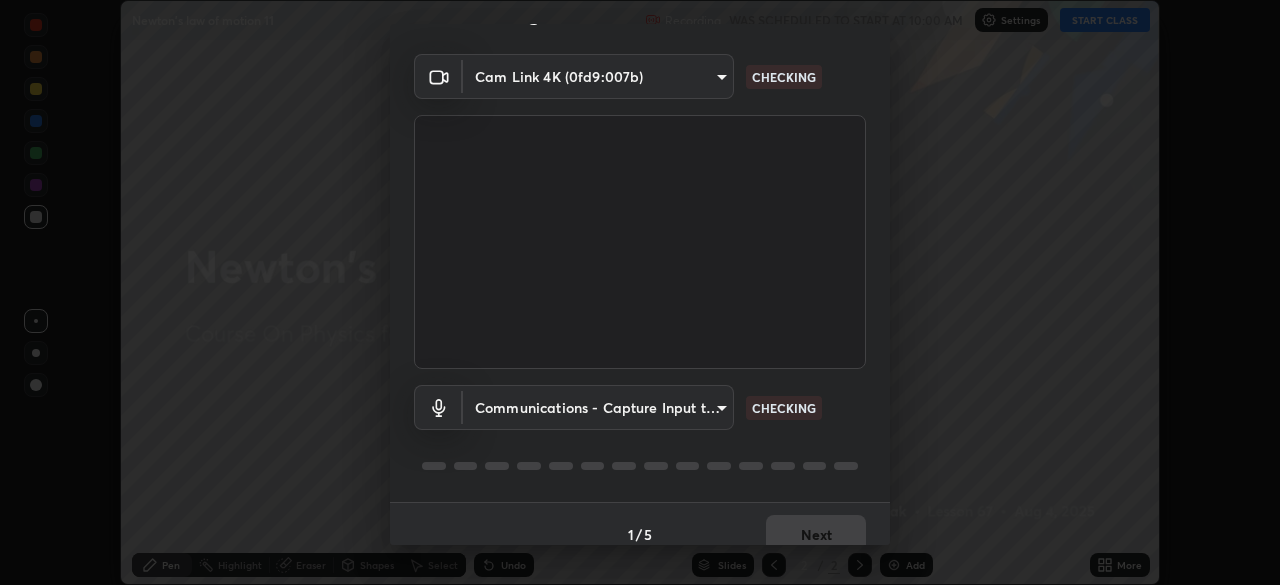 scroll, scrollTop: 71, scrollLeft: 0, axis: vertical 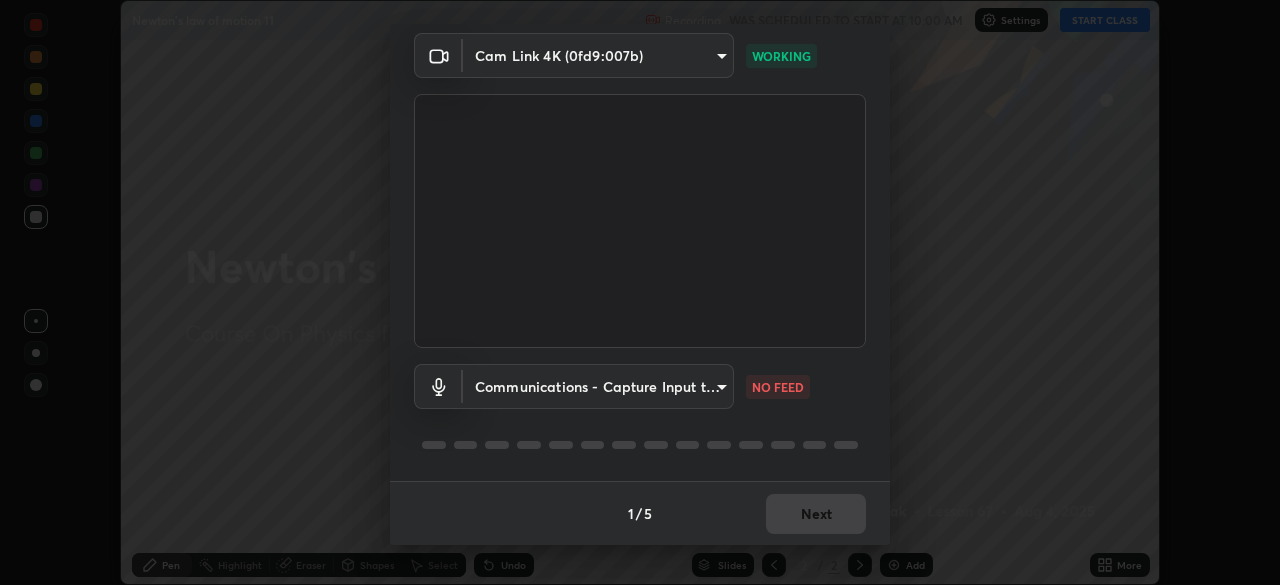 click on "Erase all Newton's law of motion 11 Recording WAS SCHEDULED TO START AT  10:00 AM Settings START CLASS Setting up your live class Newton's law of motion 11 • L67 of Course On Physics for JEE Growth 1 2027 [FULL_NAME] Pen Highlight Eraser Shapes Select Undo Slides 2 / 2 Add More No doubts shared Encourage your learners to ask a doubt for better clarity Report an issue Reason for reporting Buffering Chat not working Audio - Video sync issue Educator video quality low ​ Attach an image Report Media settings Cam Link 4K (0fd9:007b) 85224a5ddb1d7c473c8089fb73f01f25a8fb598abb9b0335bd4e39e439134962 WORKING Communications - Capture Input terminal (Digital Array MIC) communications NO FEED 1 / 5 Next" at bounding box center (640, 292) 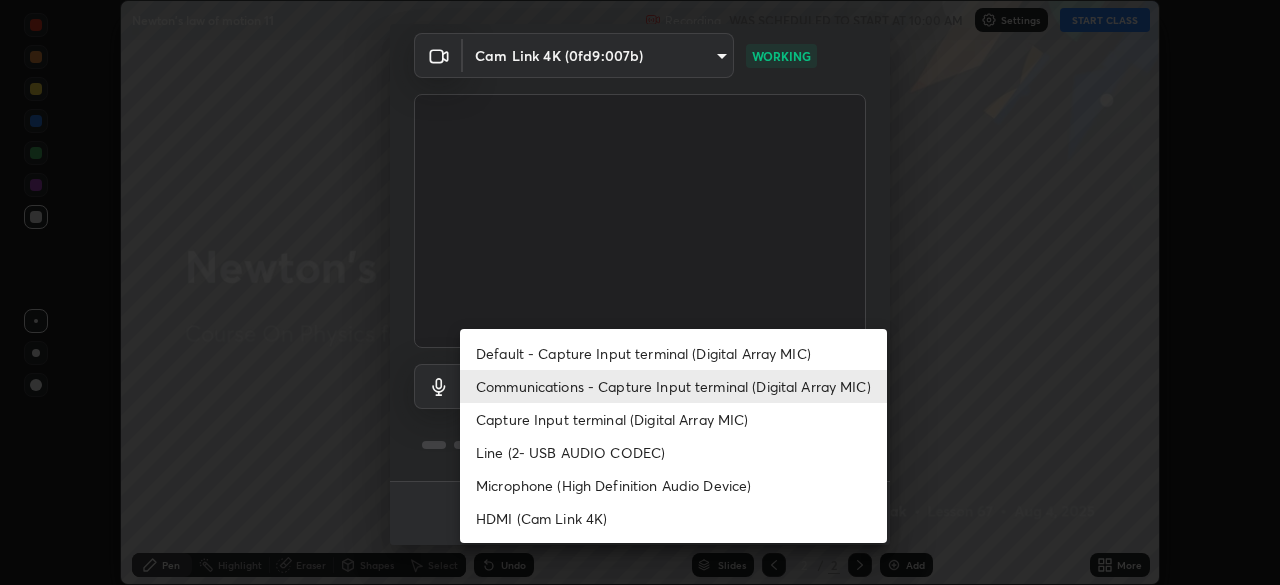 click on "Default - Capture Input terminal (Digital Array MIC)" at bounding box center (673, 353) 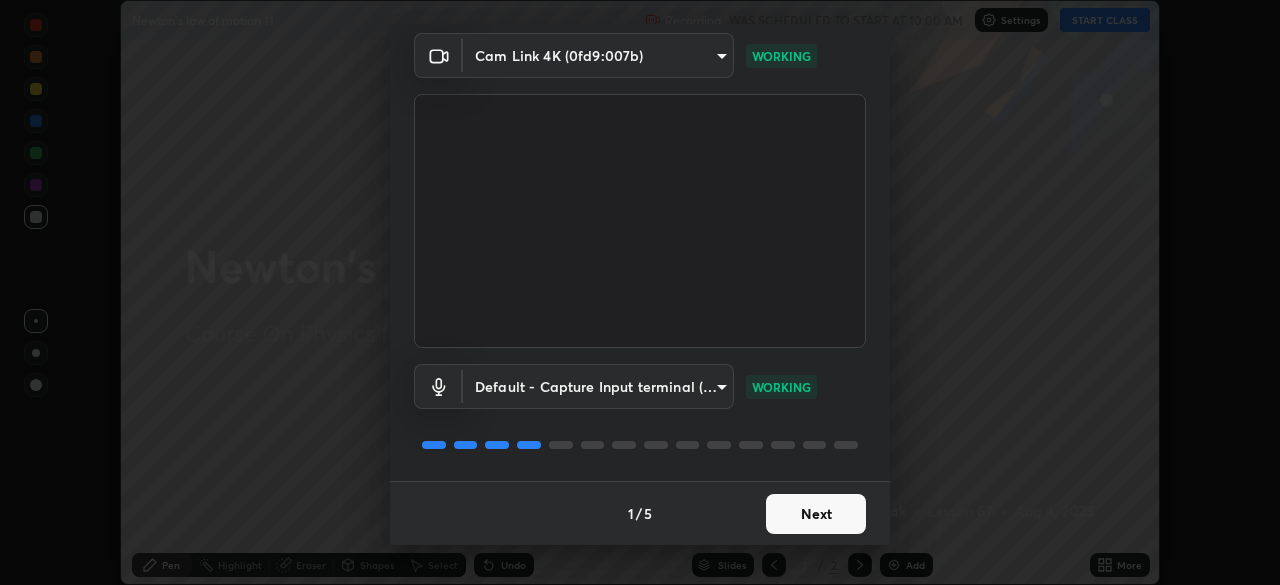 click on "Next" at bounding box center (816, 514) 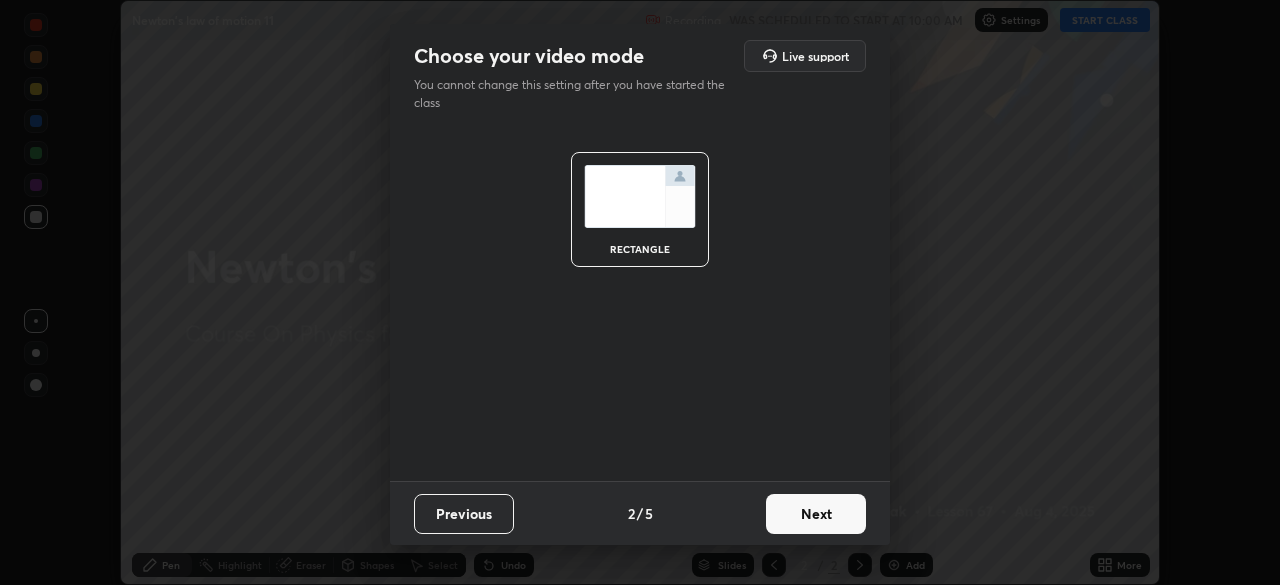 scroll, scrollTop: 0, scrollLeft: 0, axis: both 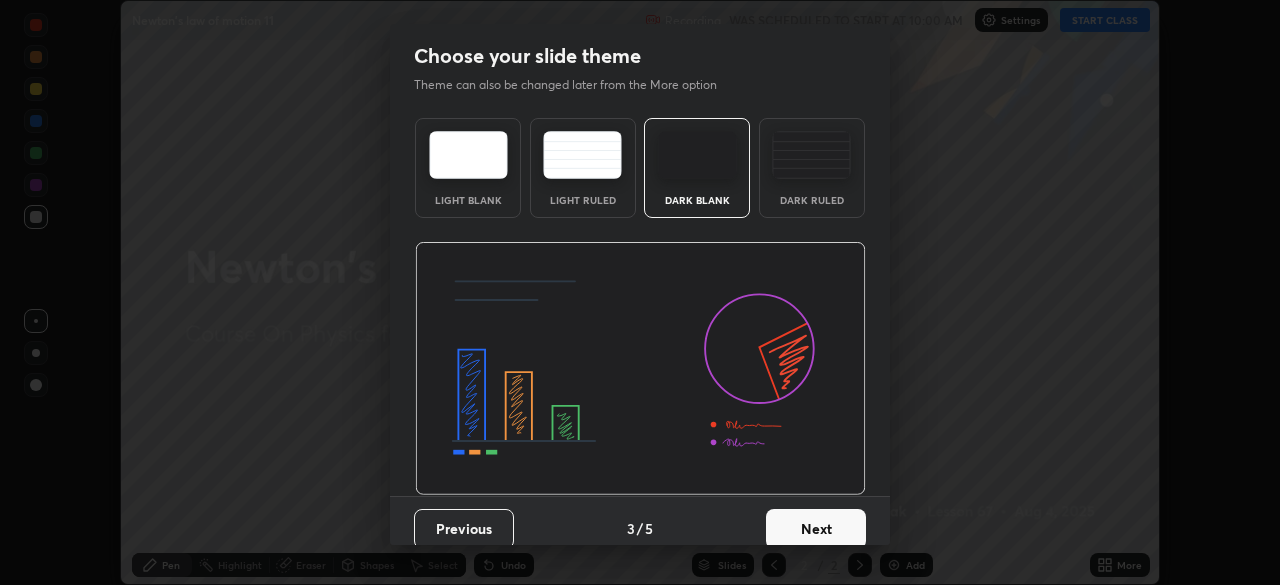click on "Next" at bounding box center (816, 529) 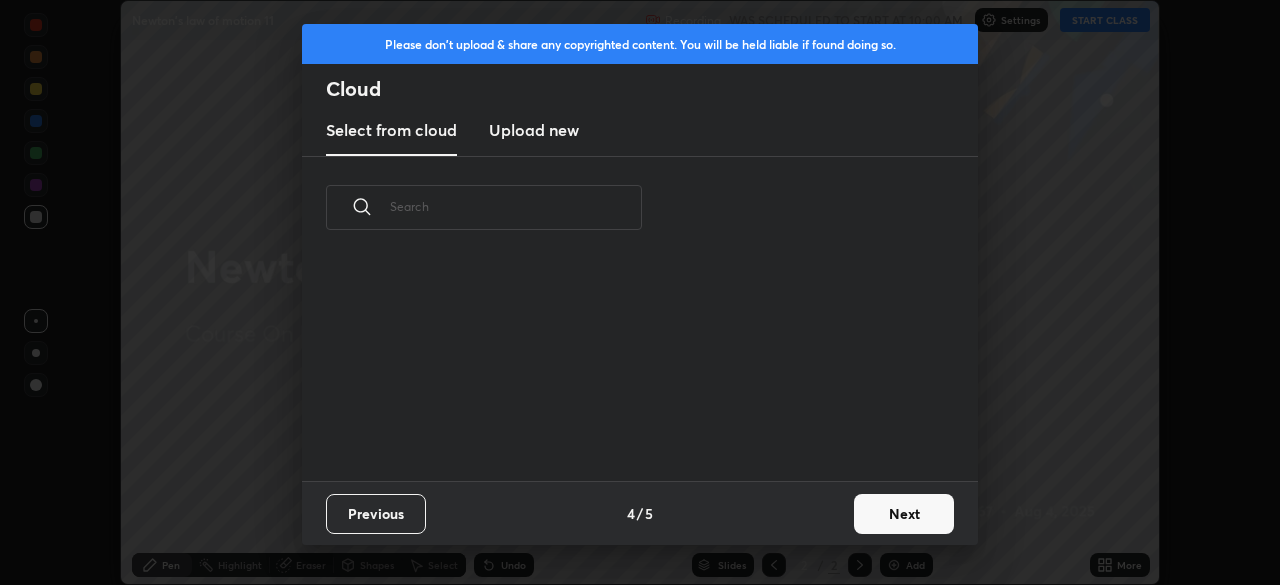 click on "Next" at bounding box center [904, 514] 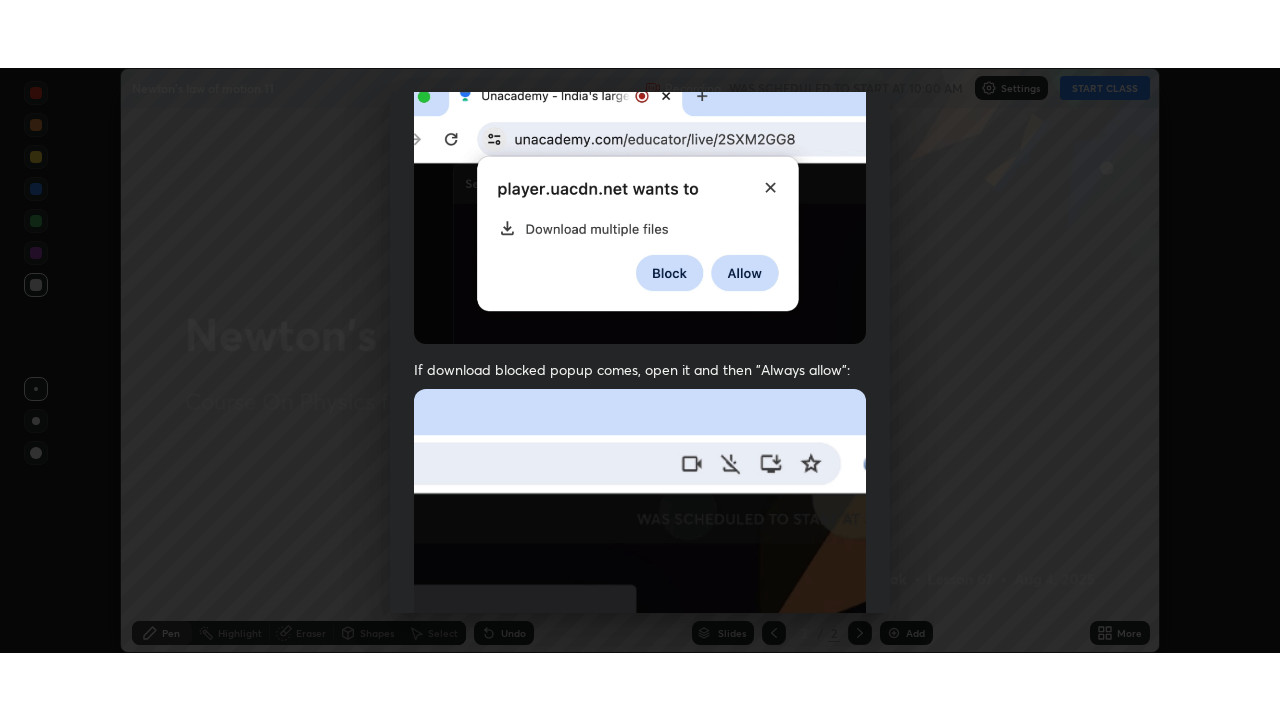 scroll, scrollTop: 479, scrollLeft: 0, axis: vertical 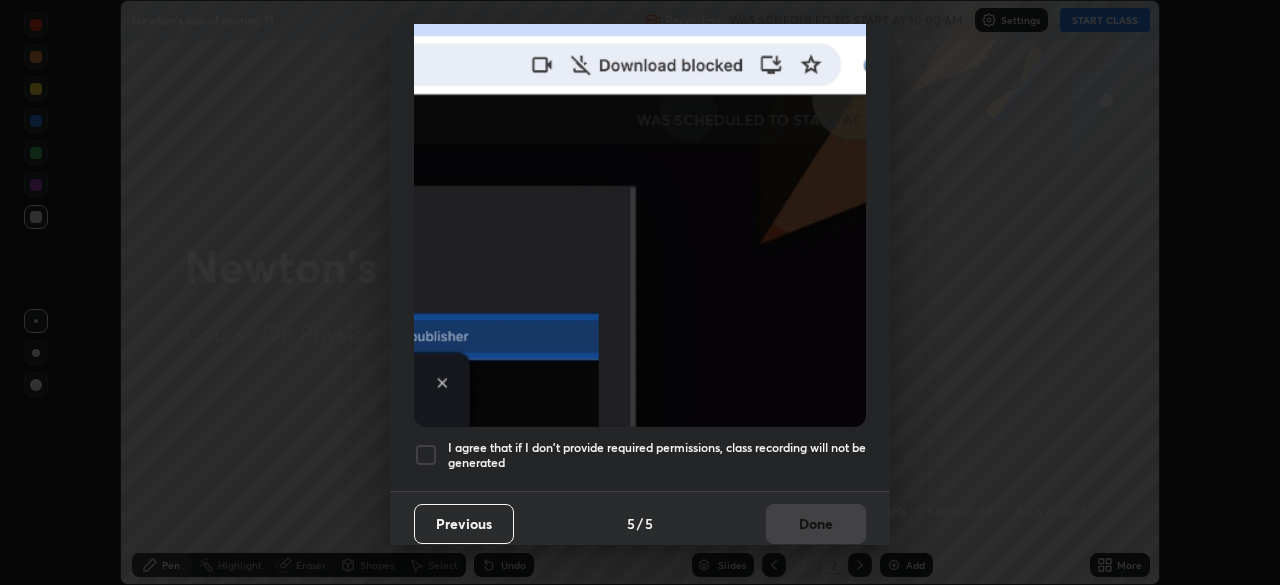 click at bounding box center [426, 455] 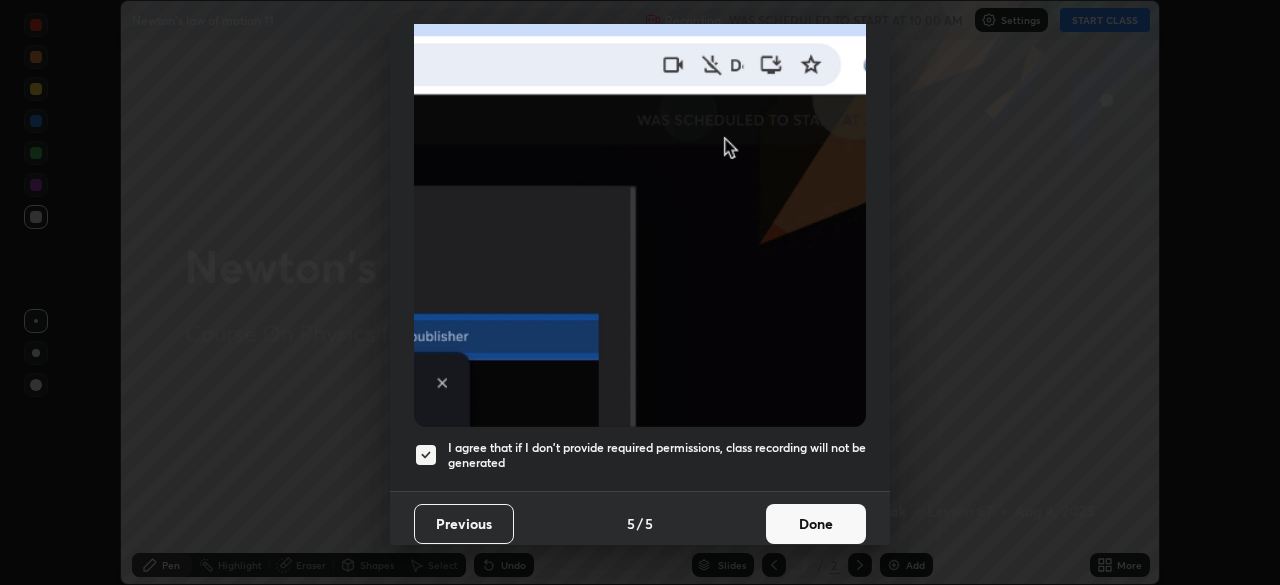 click on "Done" at bounding box center [816, 524] 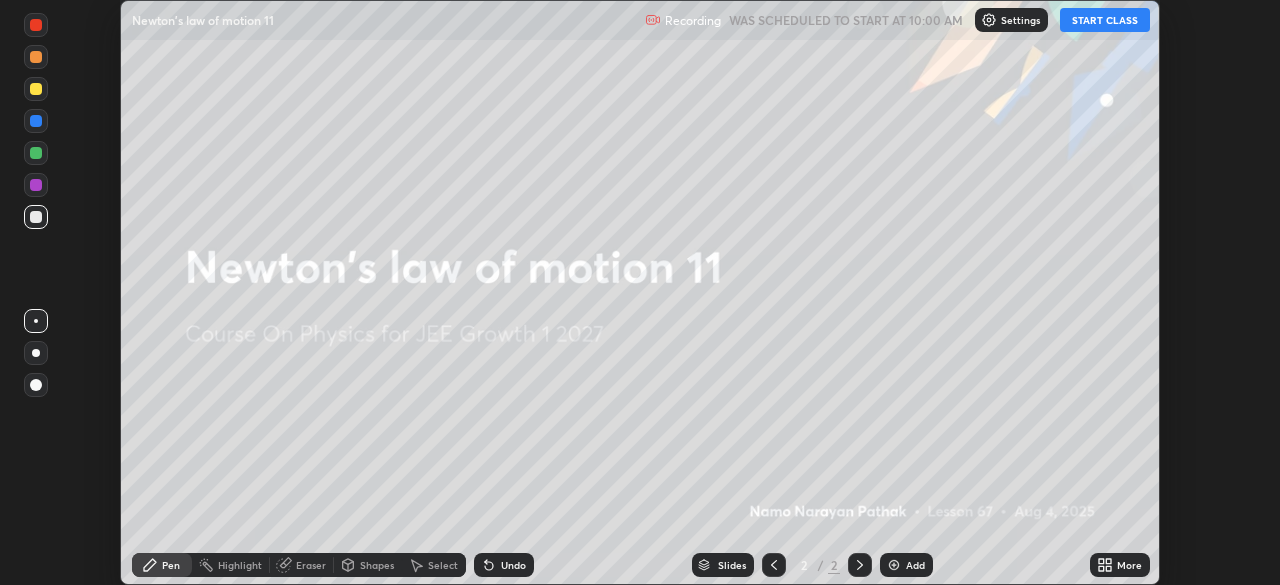 click on "START CLASS" at bounding box center (1105, 20) 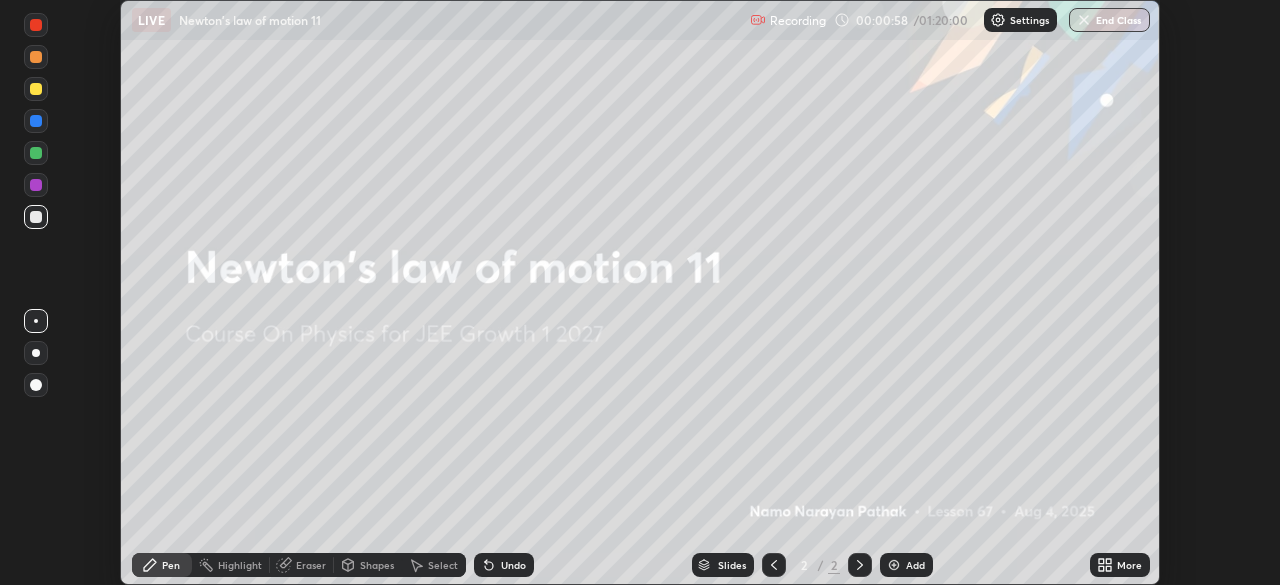 click 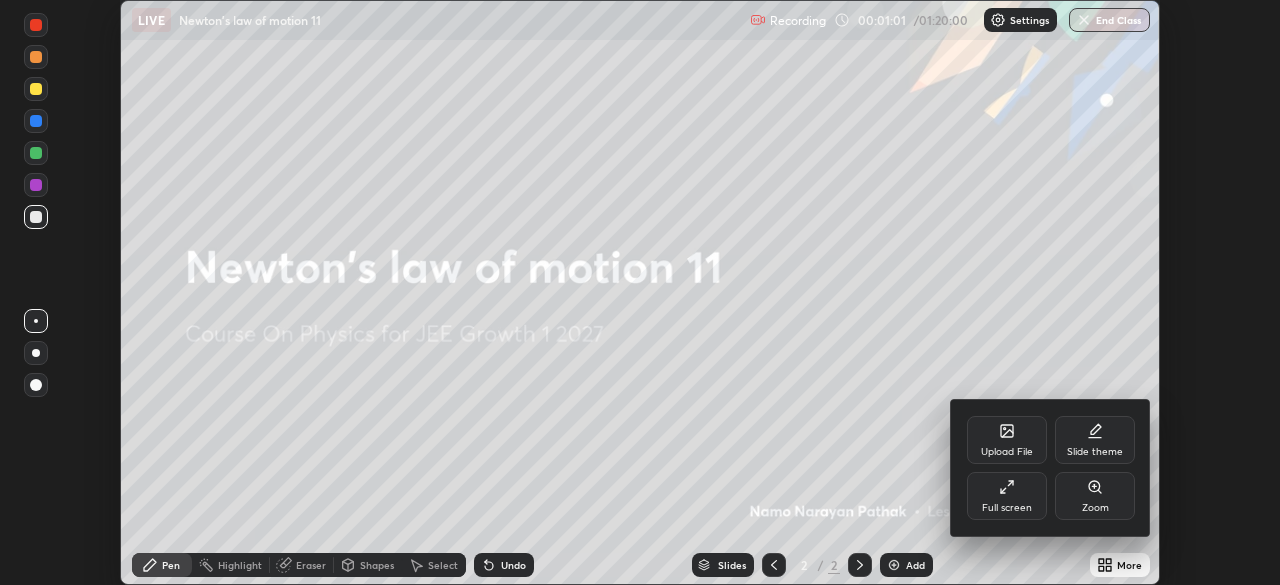 click on "Full screen" at bounding box center (1007, 496) 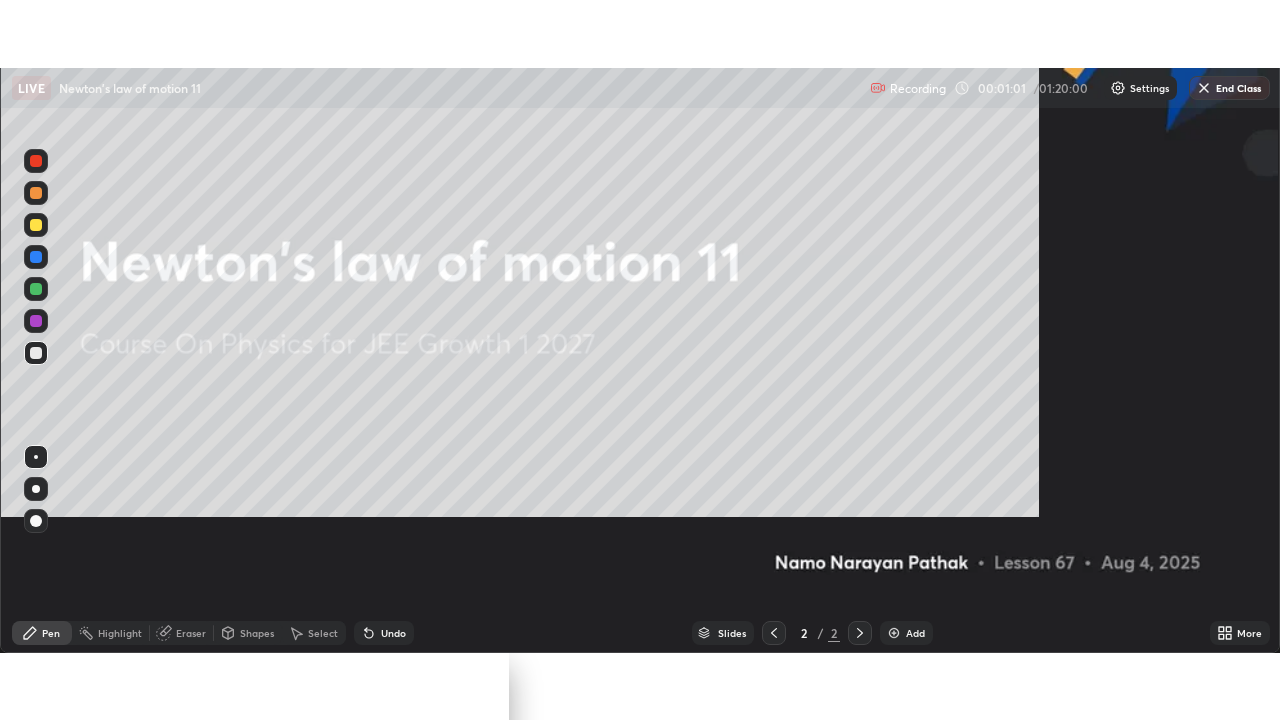 scroll, scrollTop: 99280, scrollLeft: 98720, axis: both 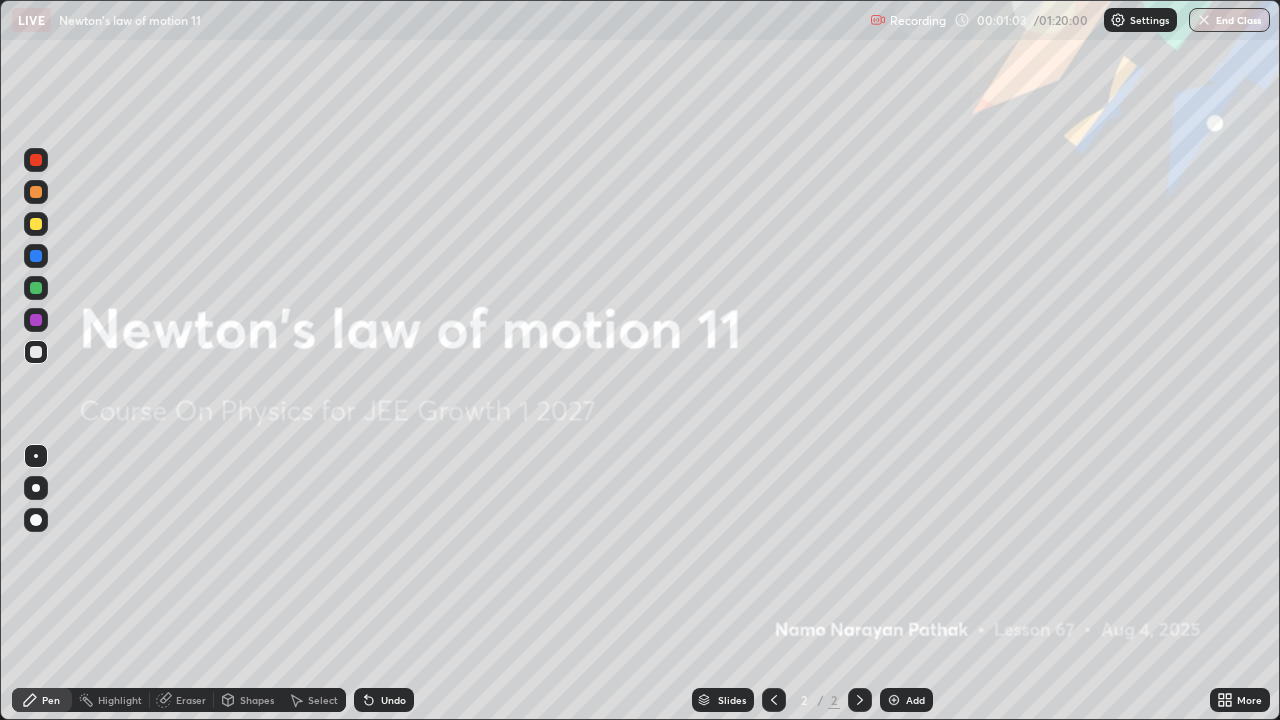 click at bounding box center [894, 700] 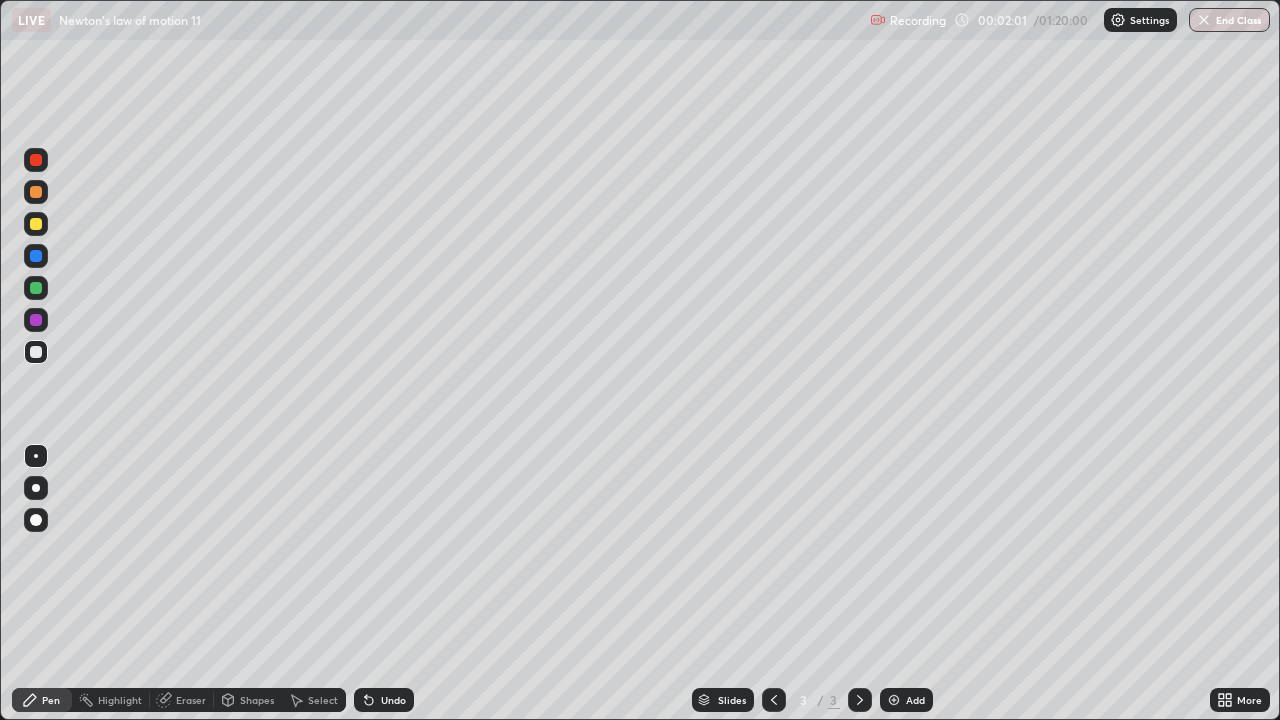 click at bounding box center (36, 192) 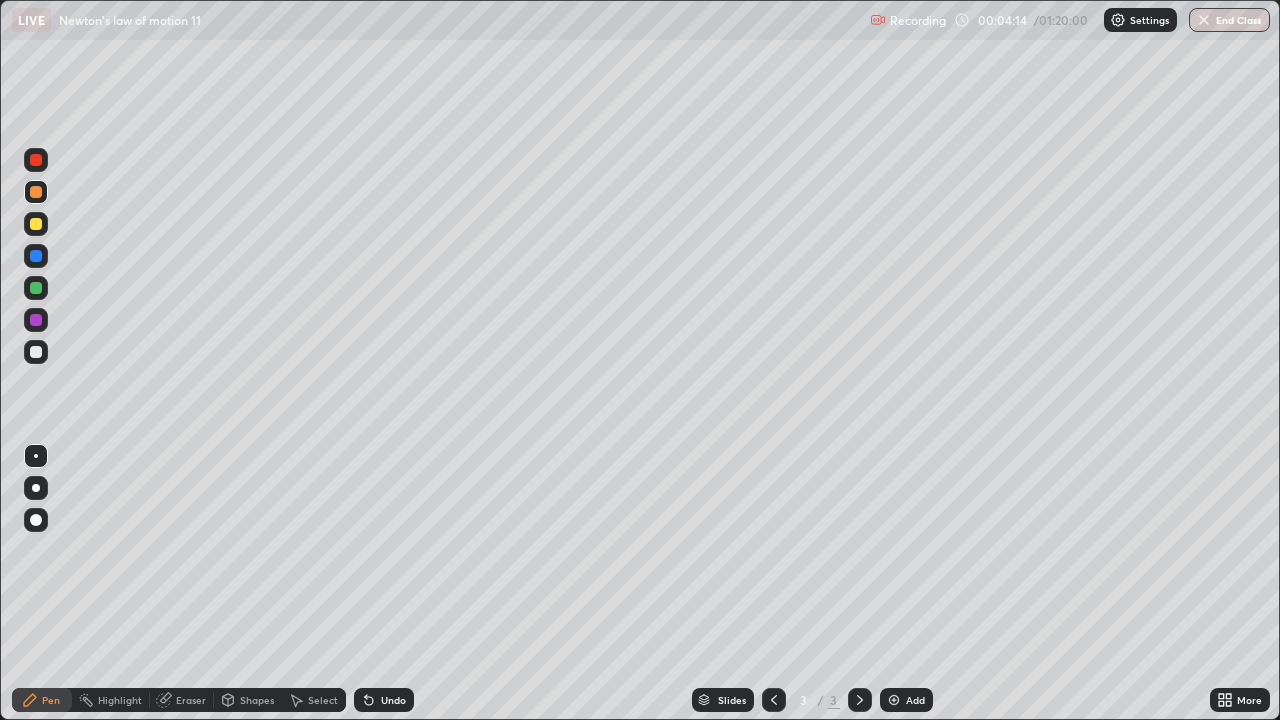click at bounding box center [36, 256] 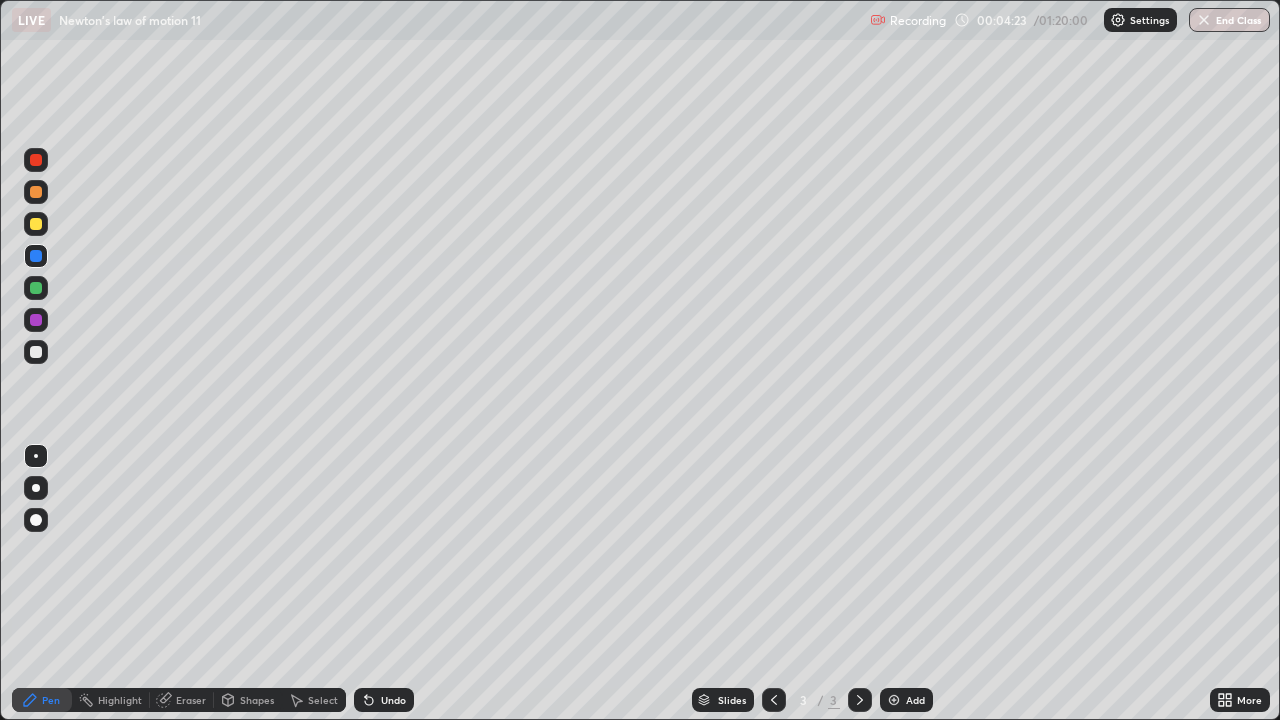 click at bounding box center (36, 320) 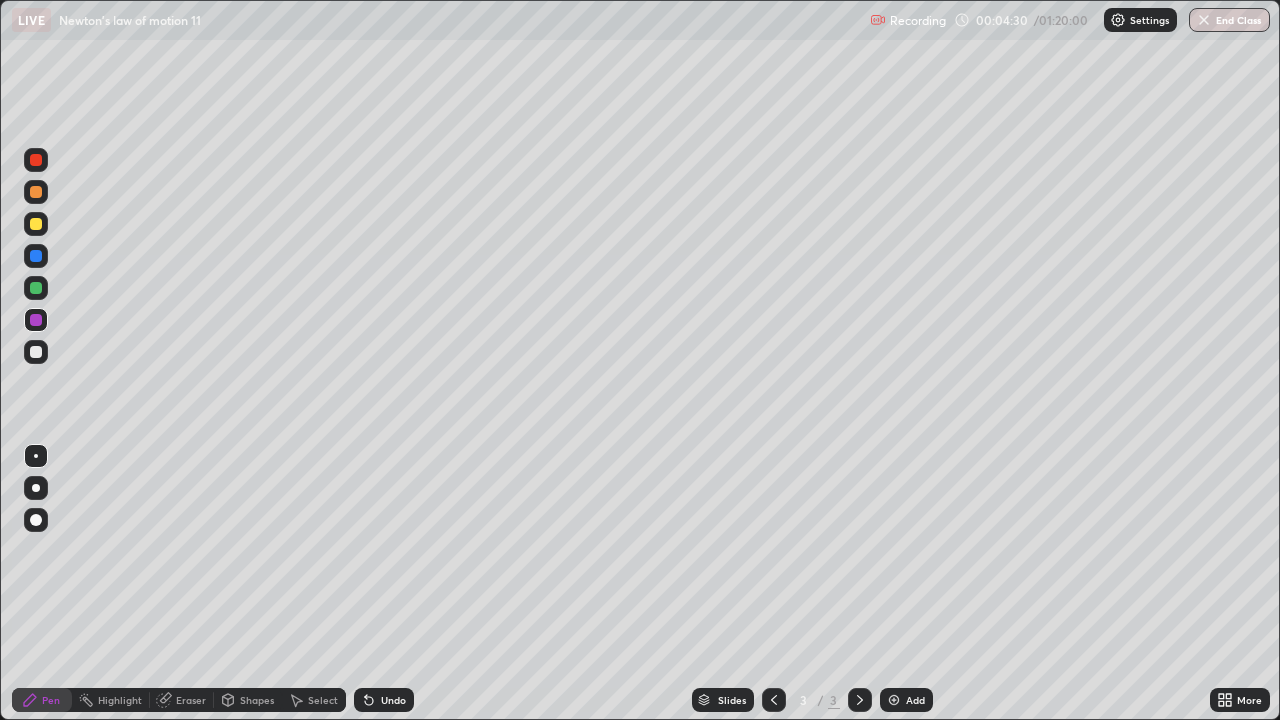 click at bounding box center (36, 288) 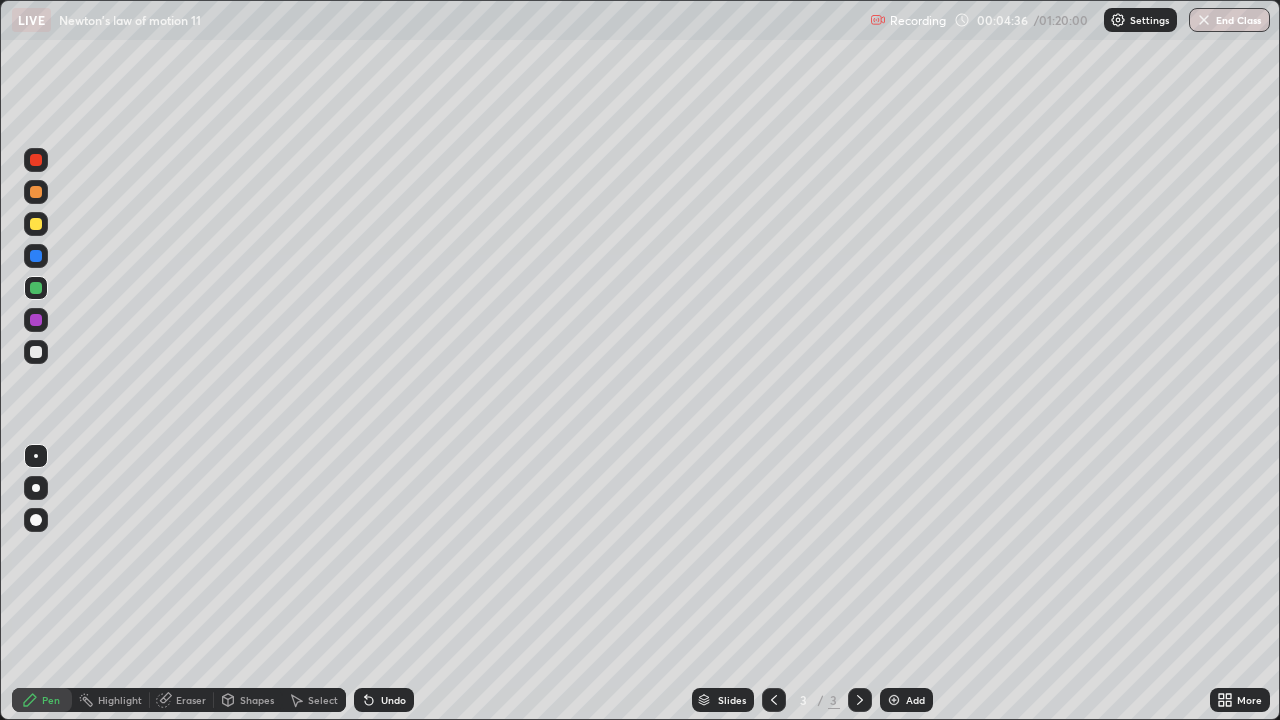 click at bounding box center (36, 192) 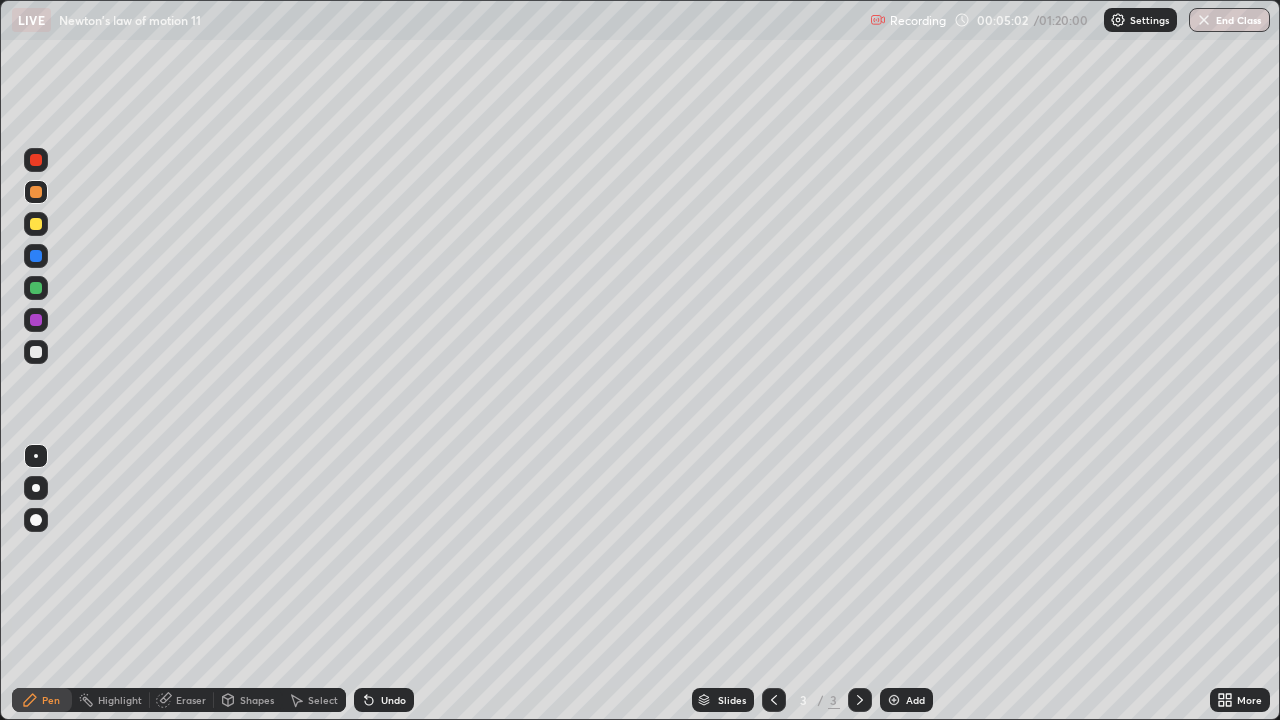 click on "Eraser" at bounding box center (191, 700) 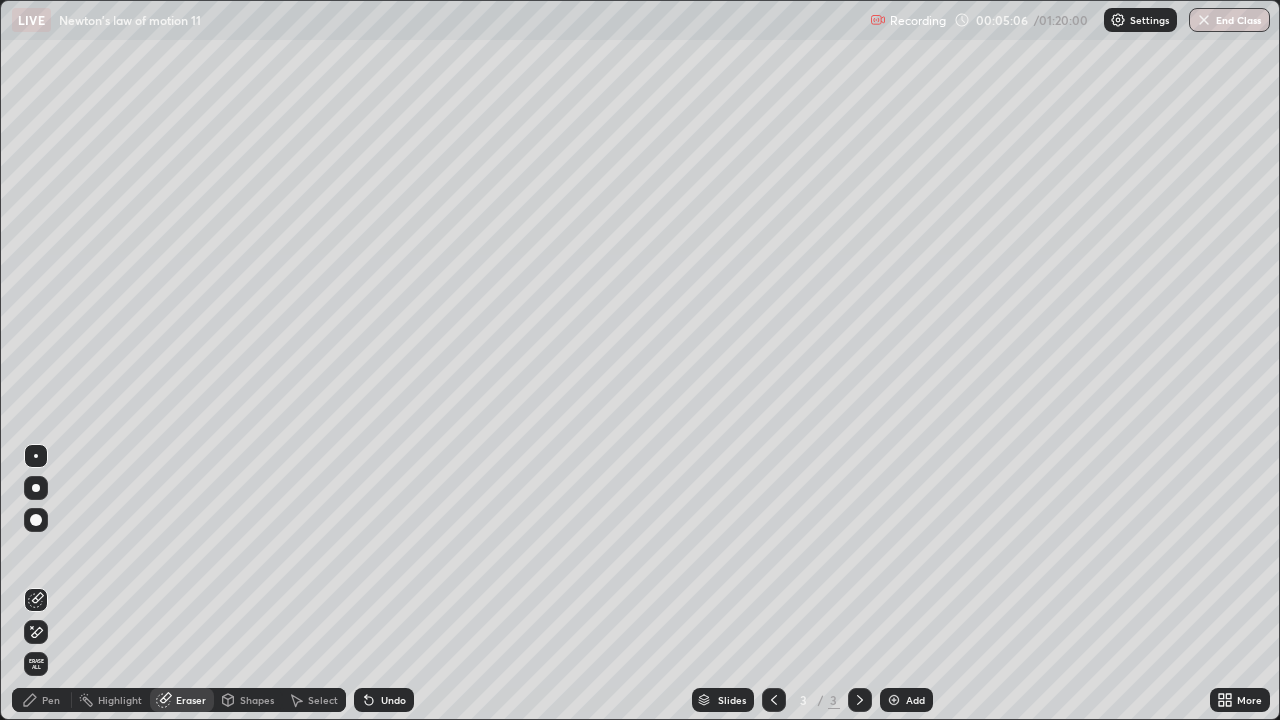 click on "Pen" at bounding box center (51, 700) 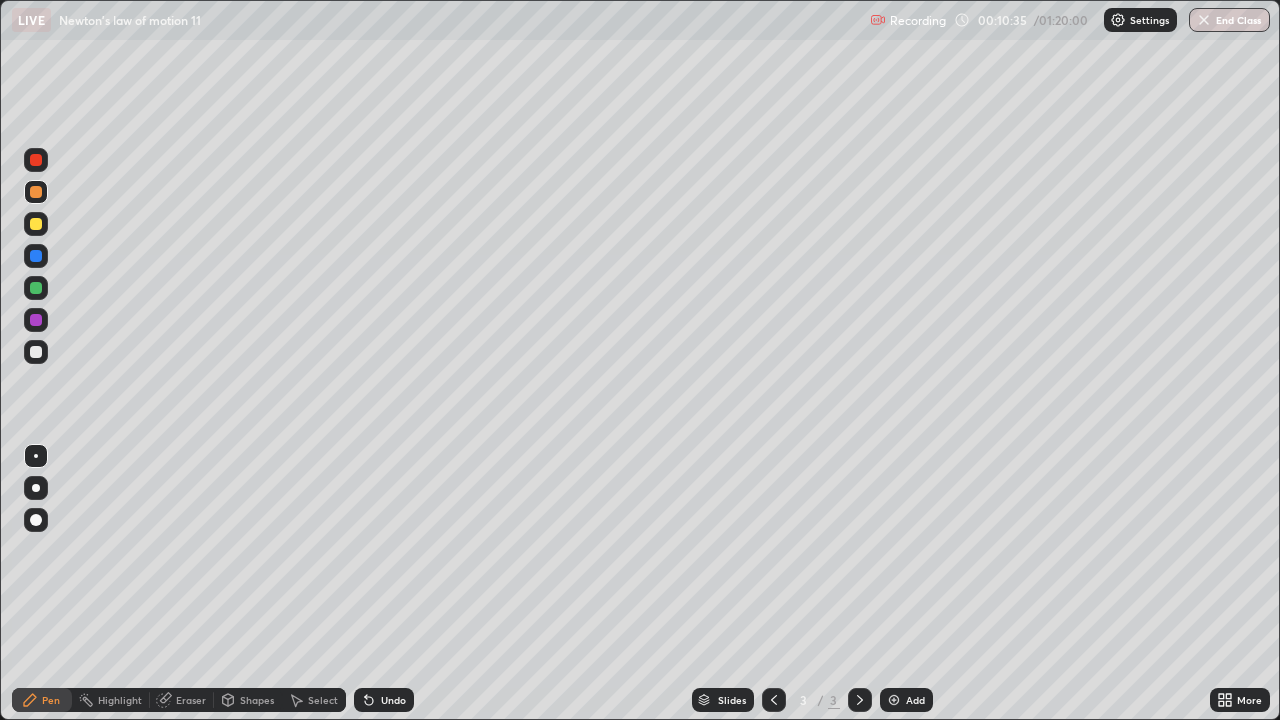 click on "Add" at bounding box center [906, 700] 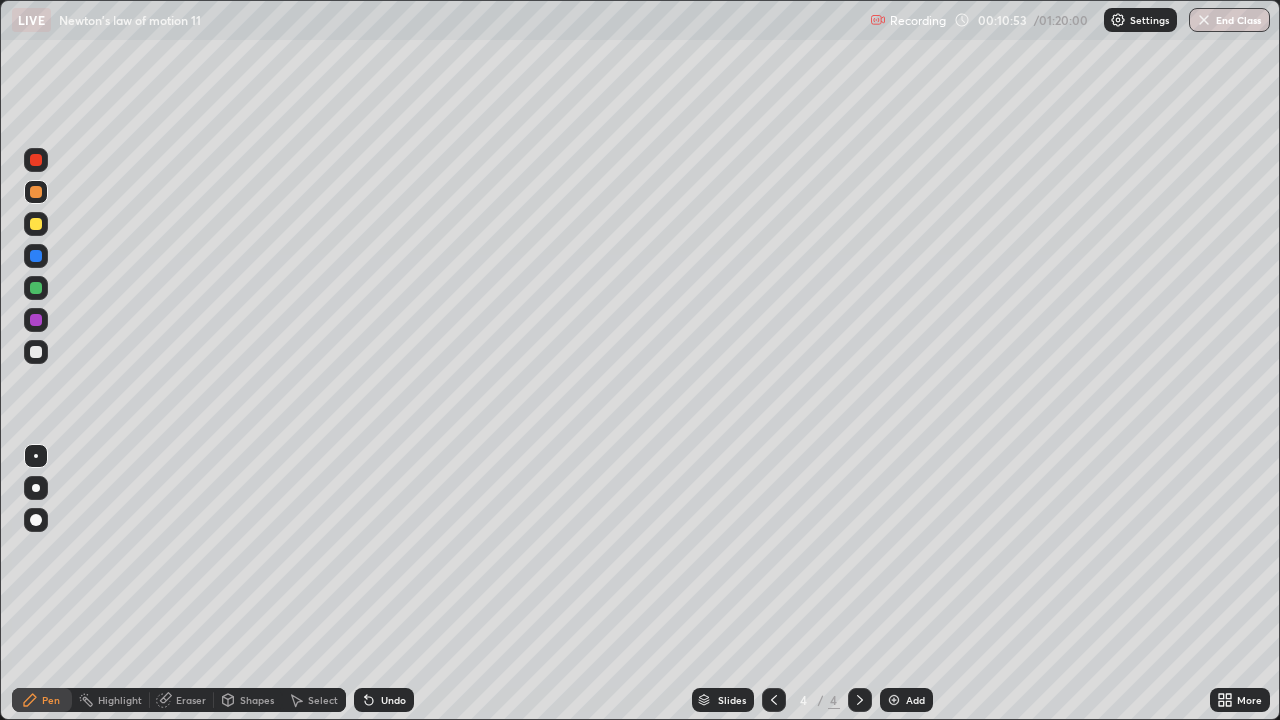 click at bounding box center [36, 256] 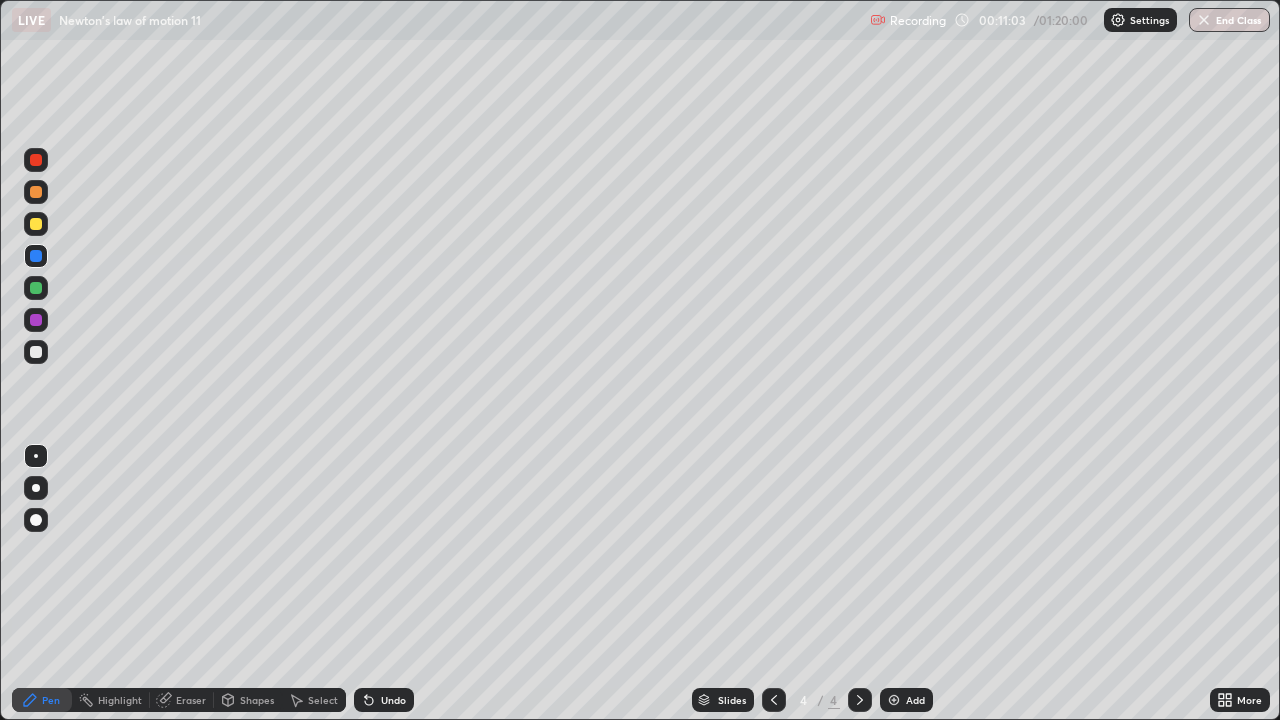 click at bounding box center (36, 320) 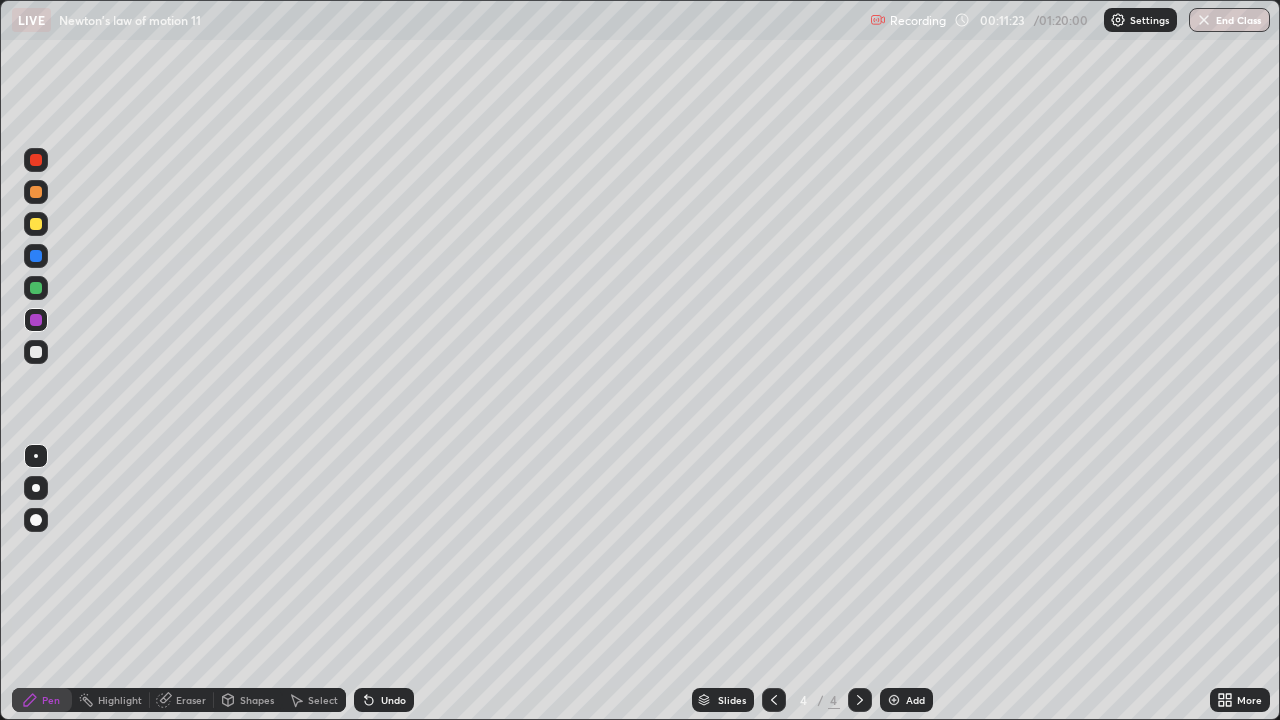 click at bounding box center [36, 192] 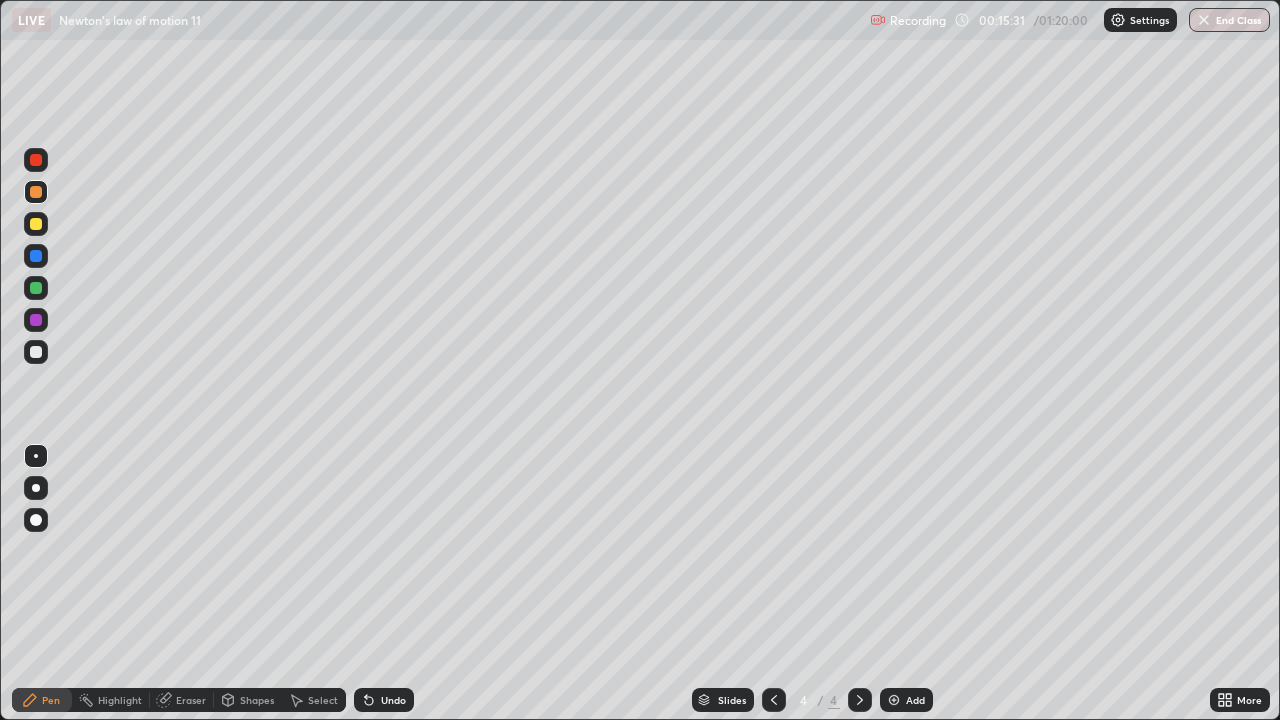 click on "Eraser" at bounding box center (182, 700) 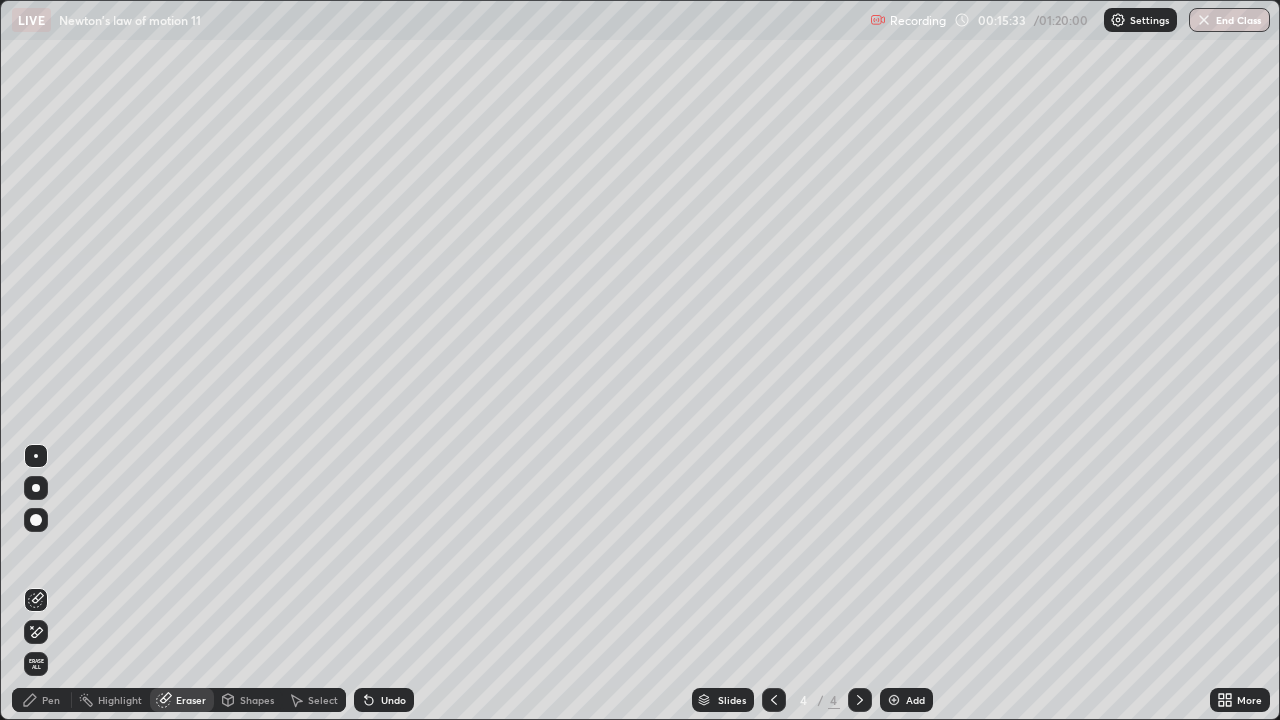 click on "Pen" at bounding box center [51, 700] 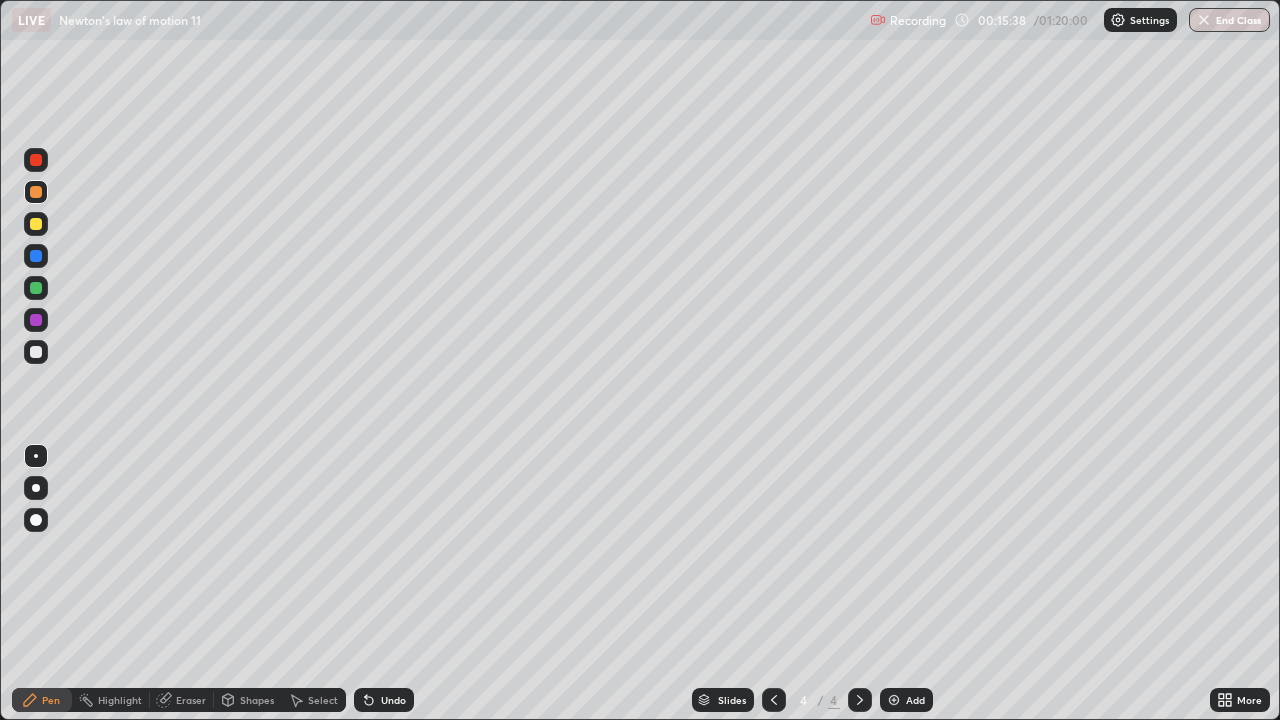 click at bounding box center (36, 288) 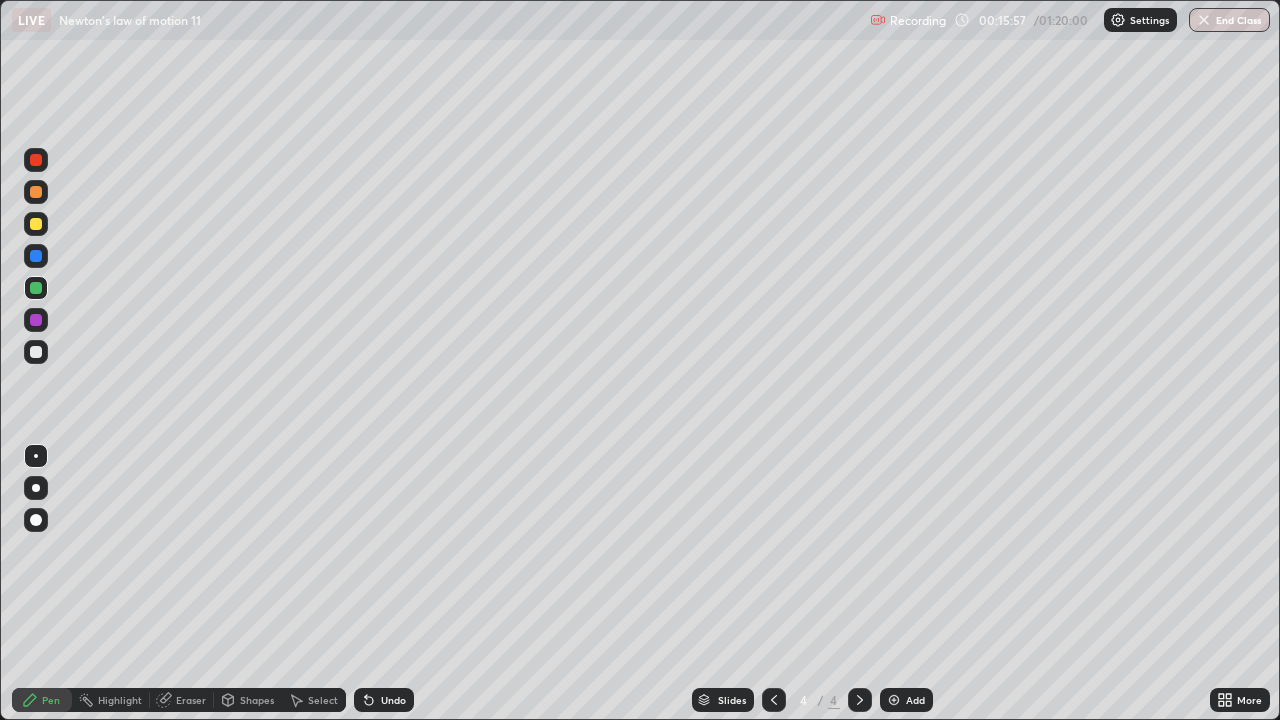 click at bounding box center (36, 224) 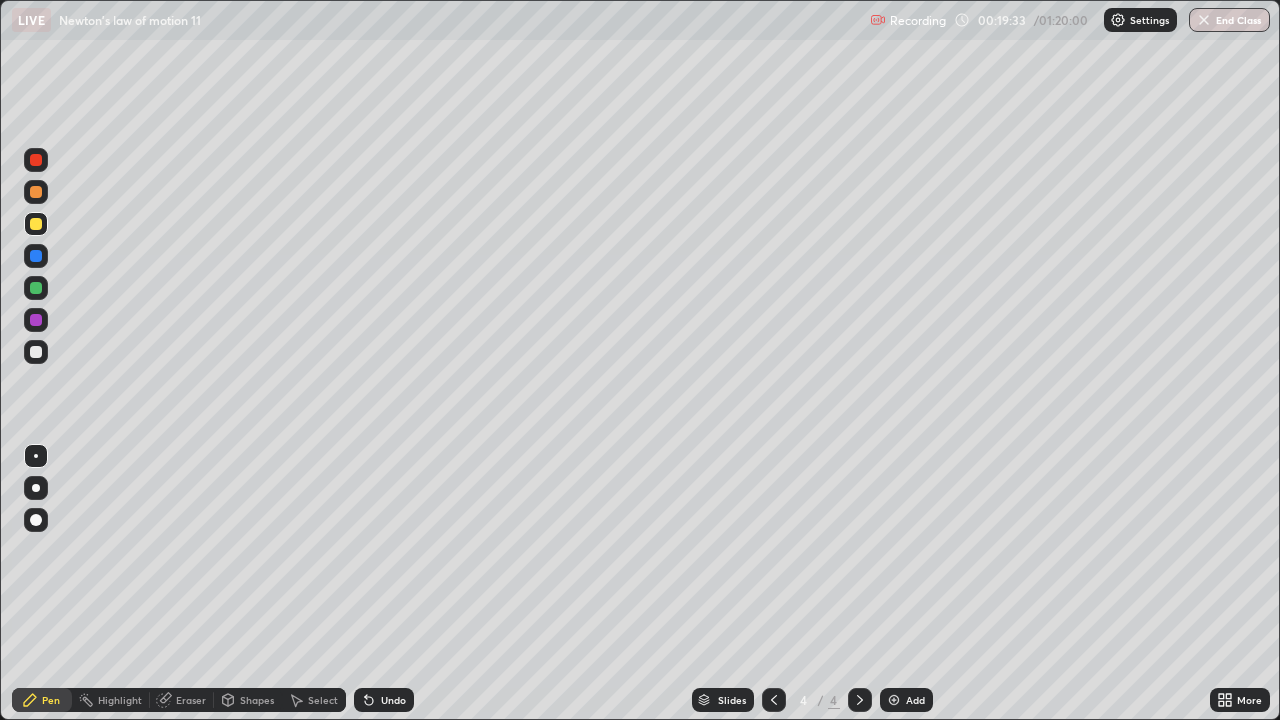 click at bounding box center (894, 700) 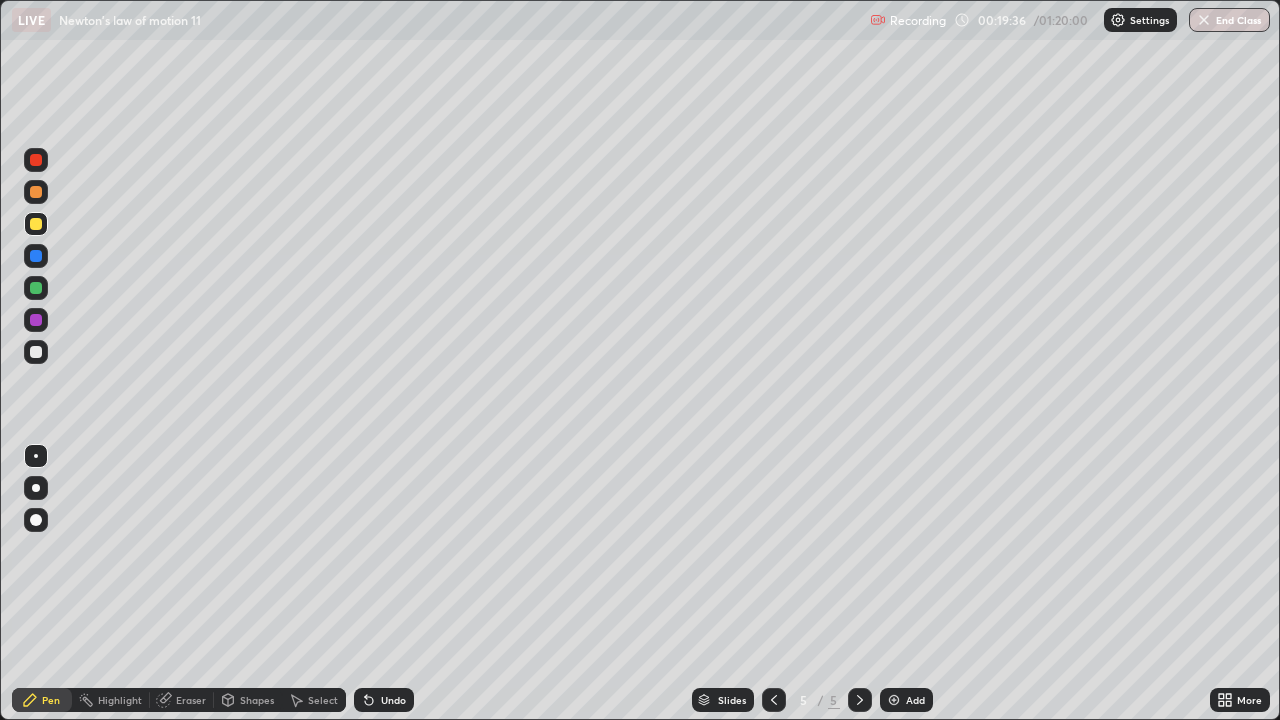 click at bounding box center (36, 192) 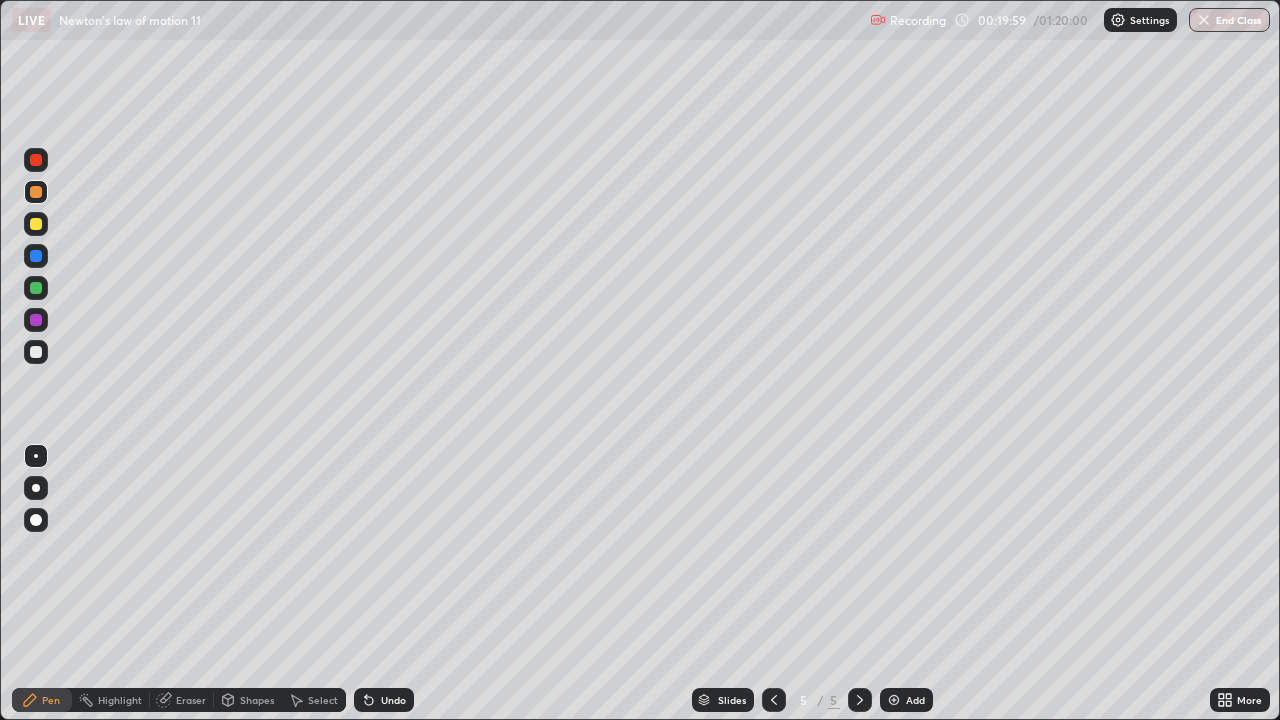 click at bounding box center [36, 256] 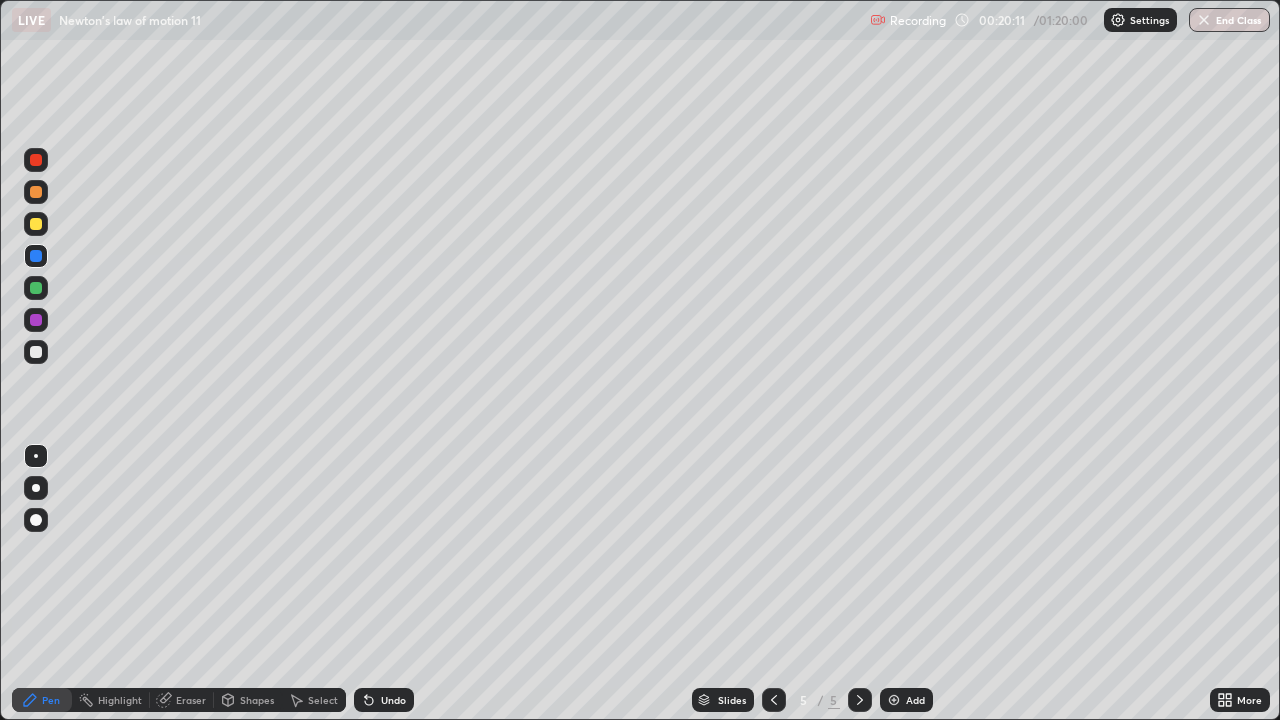 click at bounding box center (36, 320) 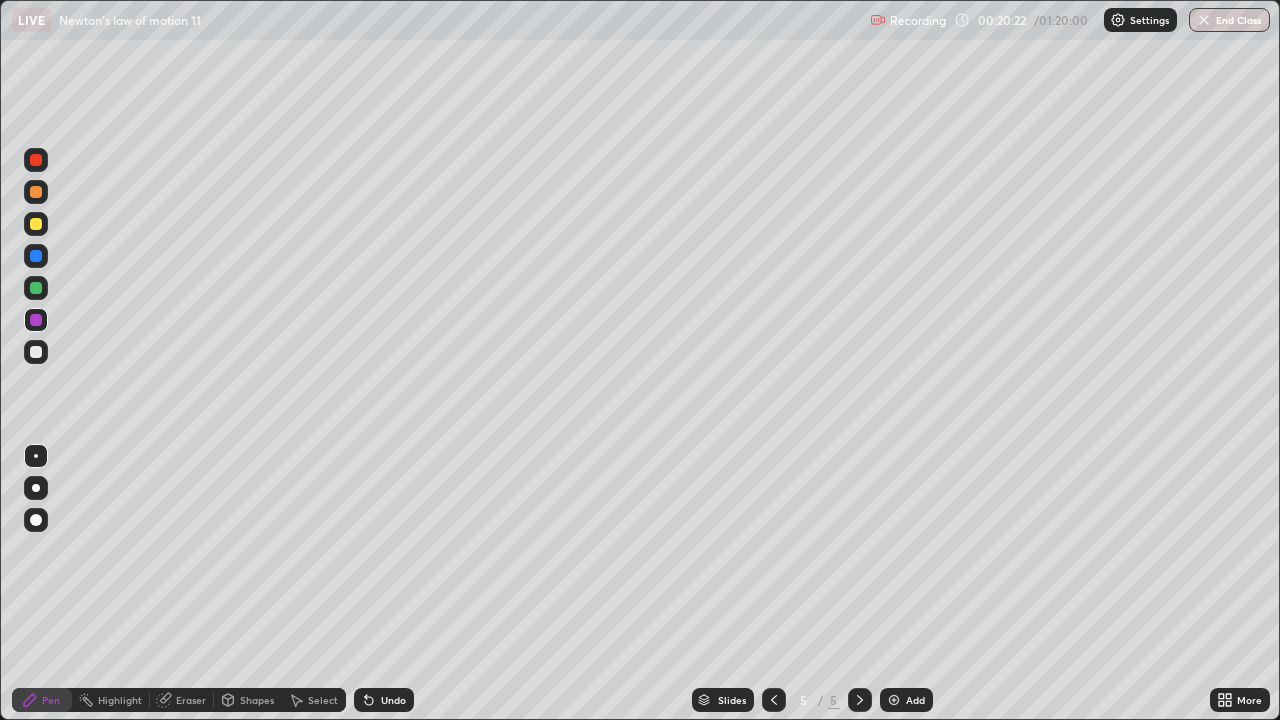 click at bounding box center (36, 192) 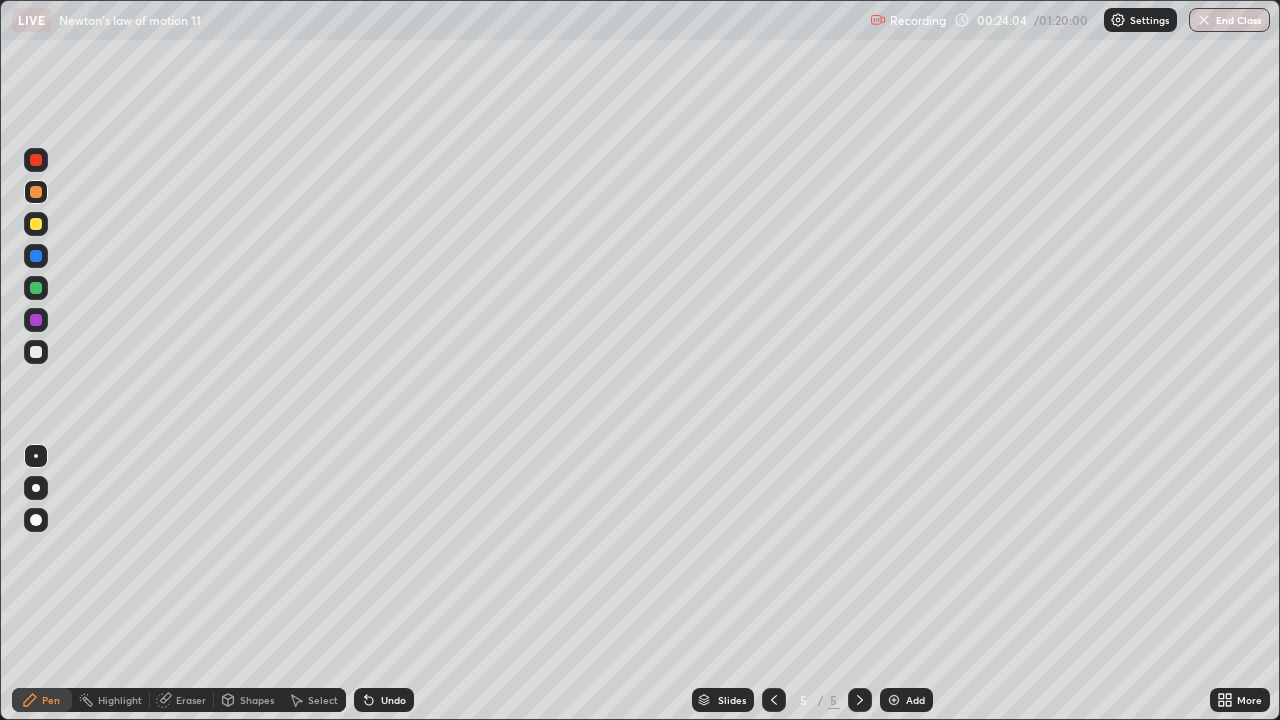 click at bounding box center [36, 320] 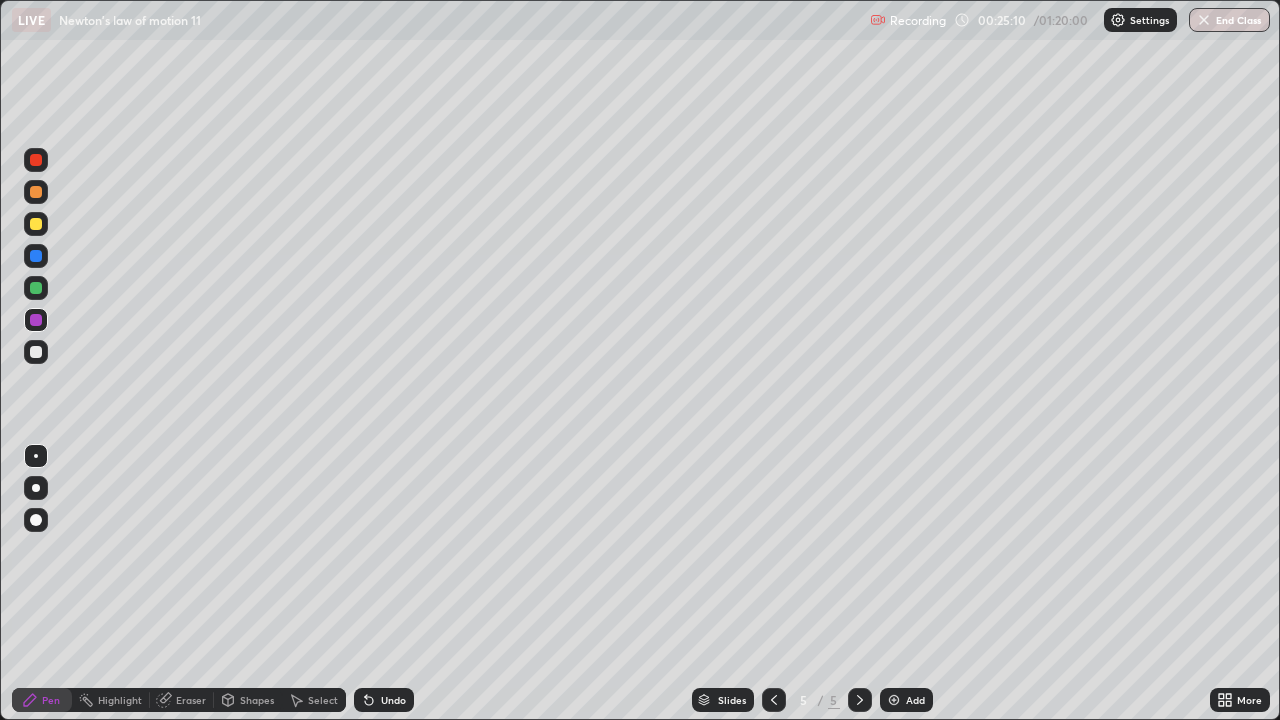 click at bounding box center [36, 256] 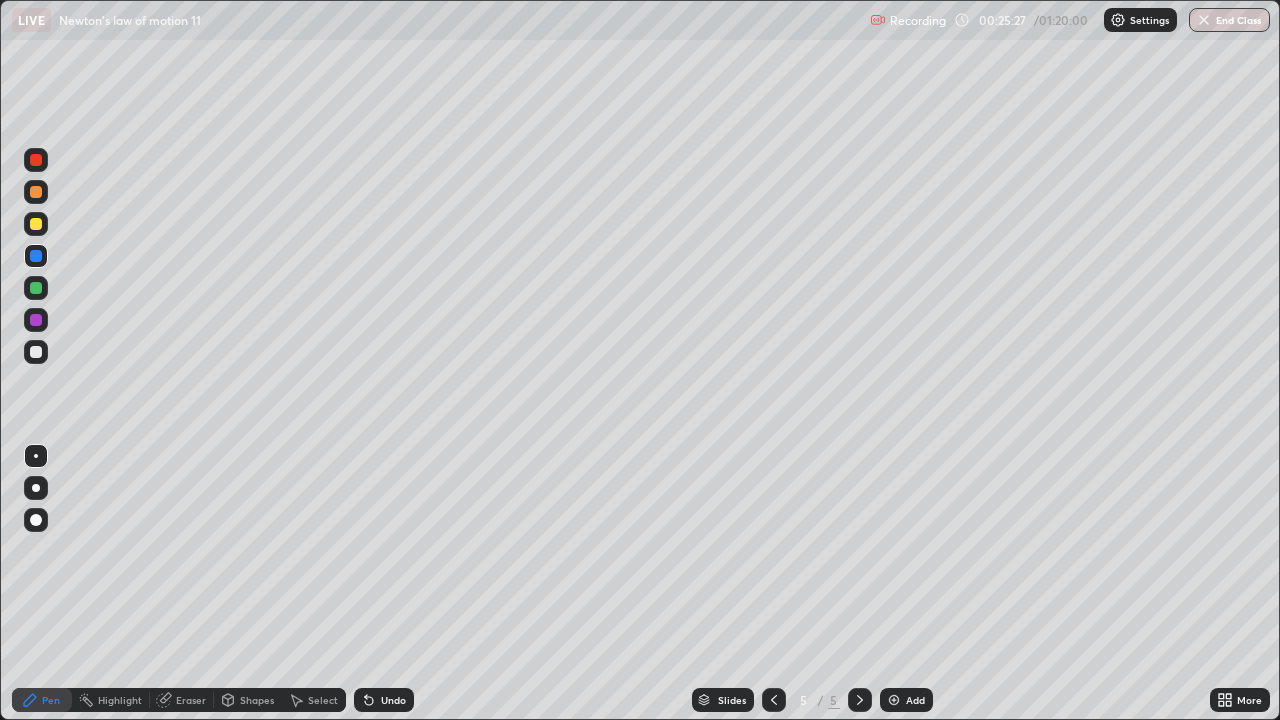 click at bounding box center (36, 224) 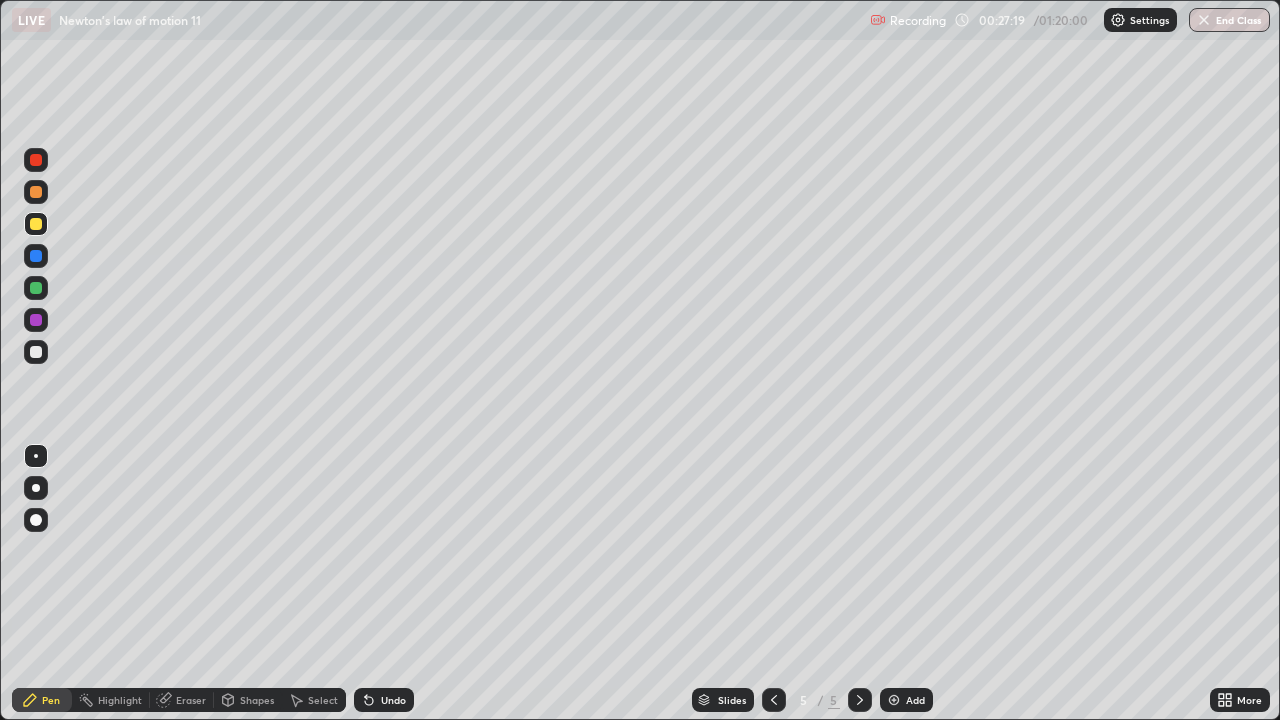 click at bounding box center [36, 288] 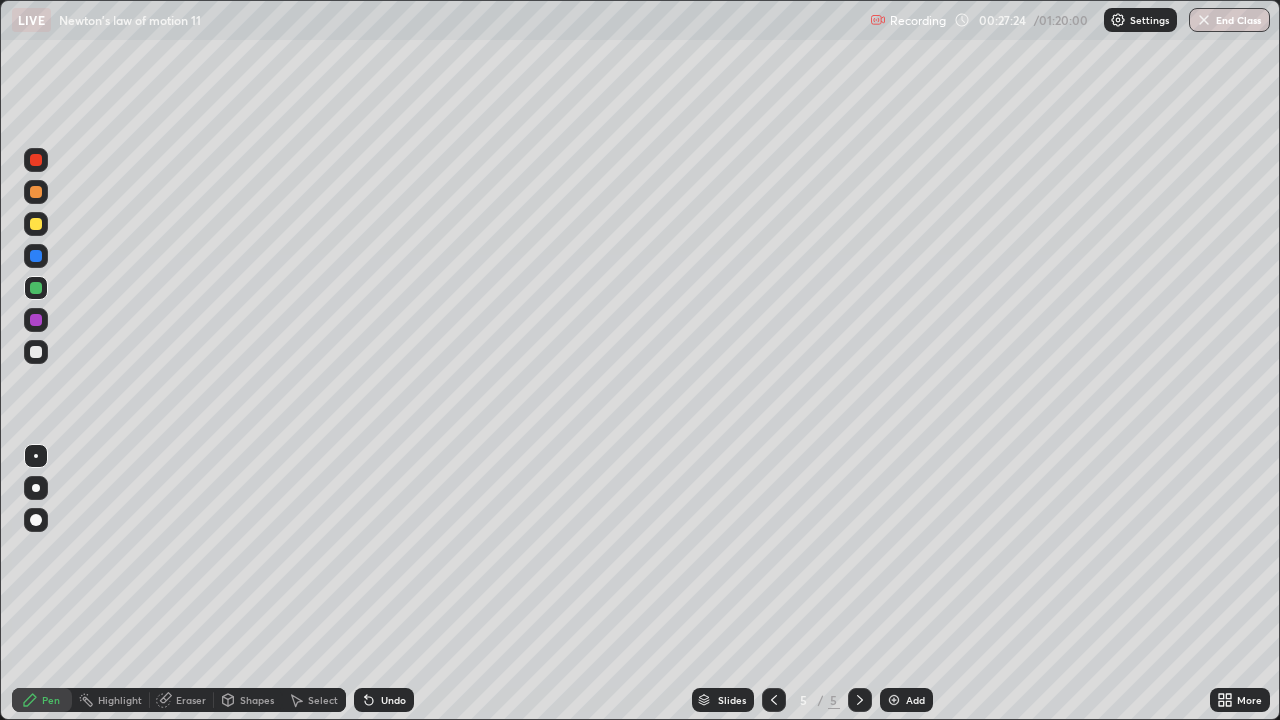 click at bounding box center (36, 320) 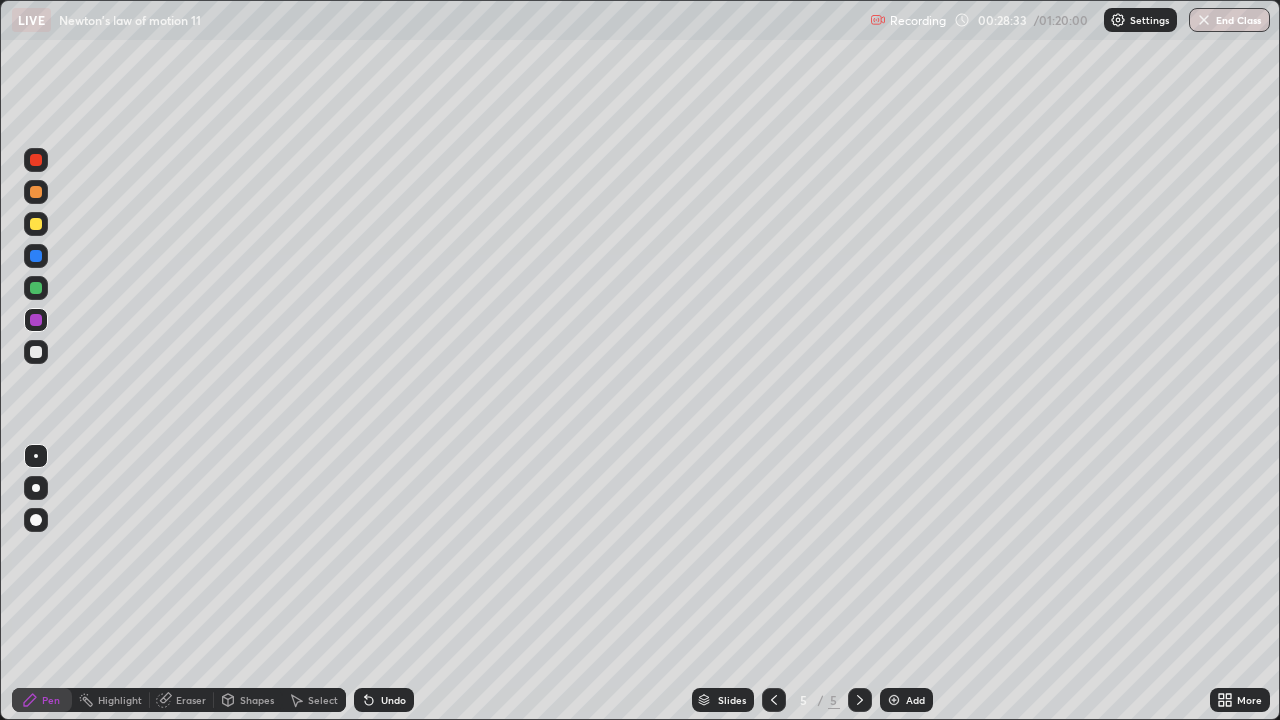 click at bounding box center [36, 192] 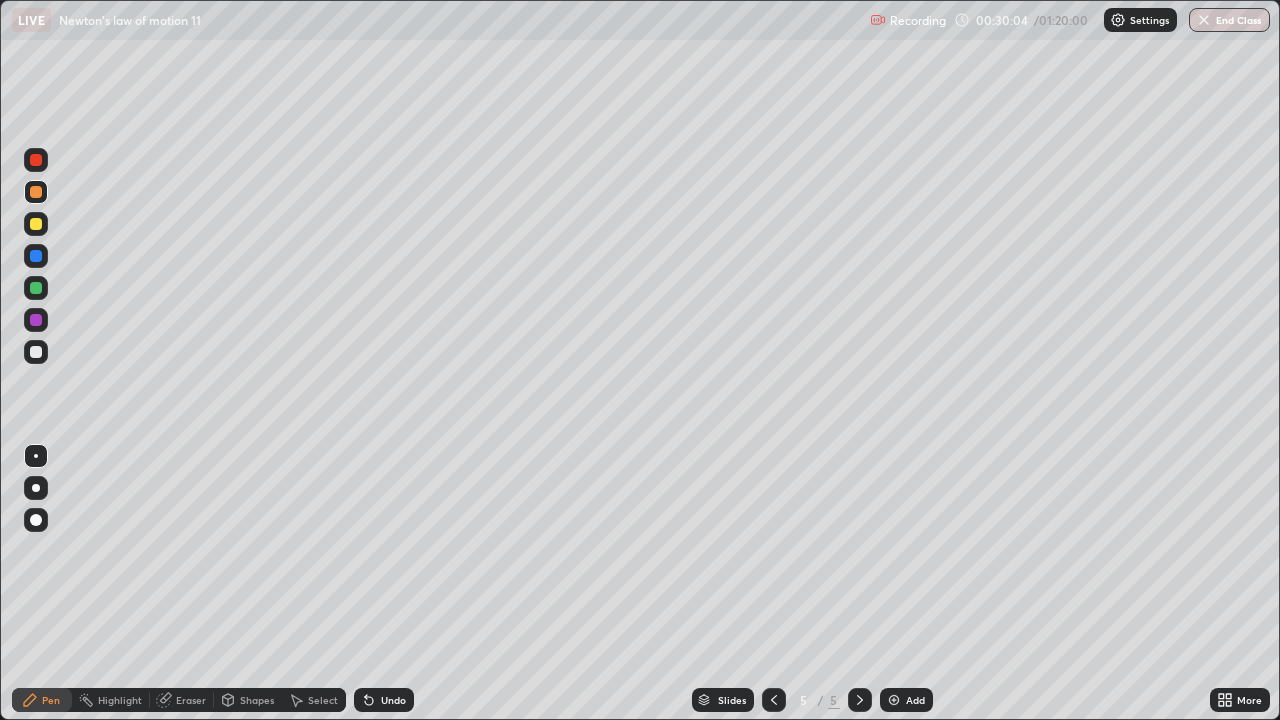 click at bounding box center (894, 700) 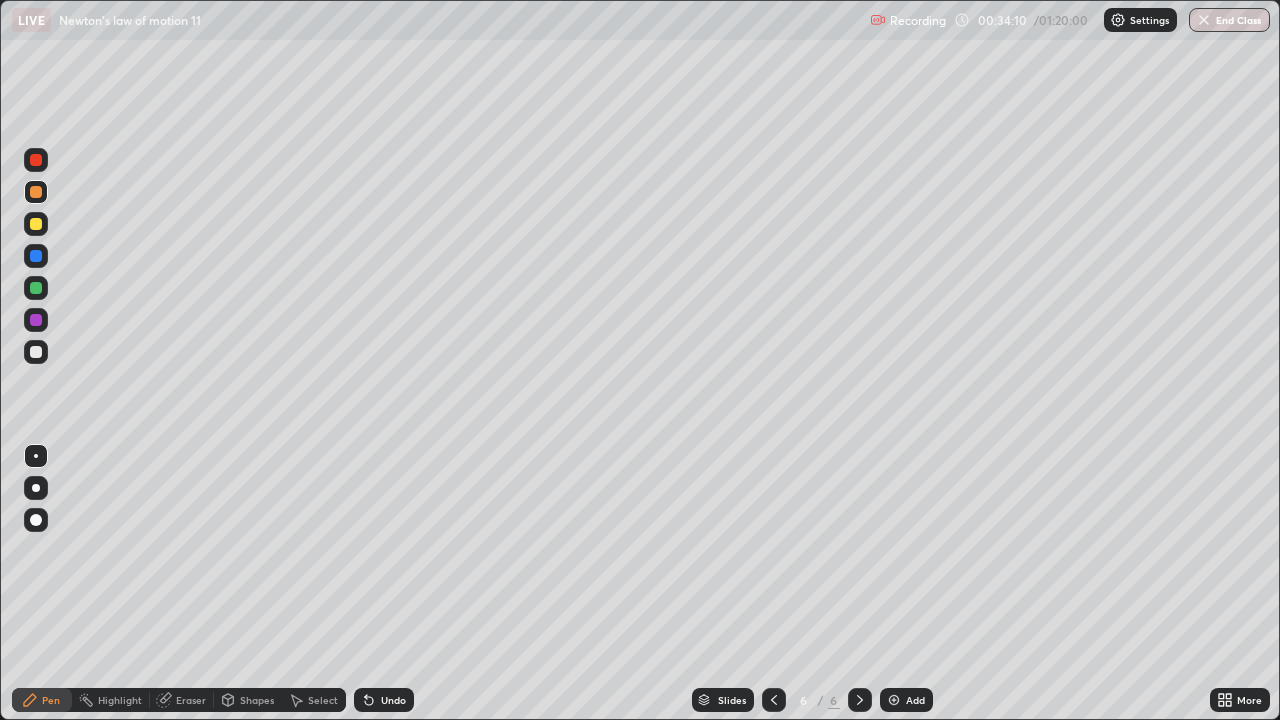 click 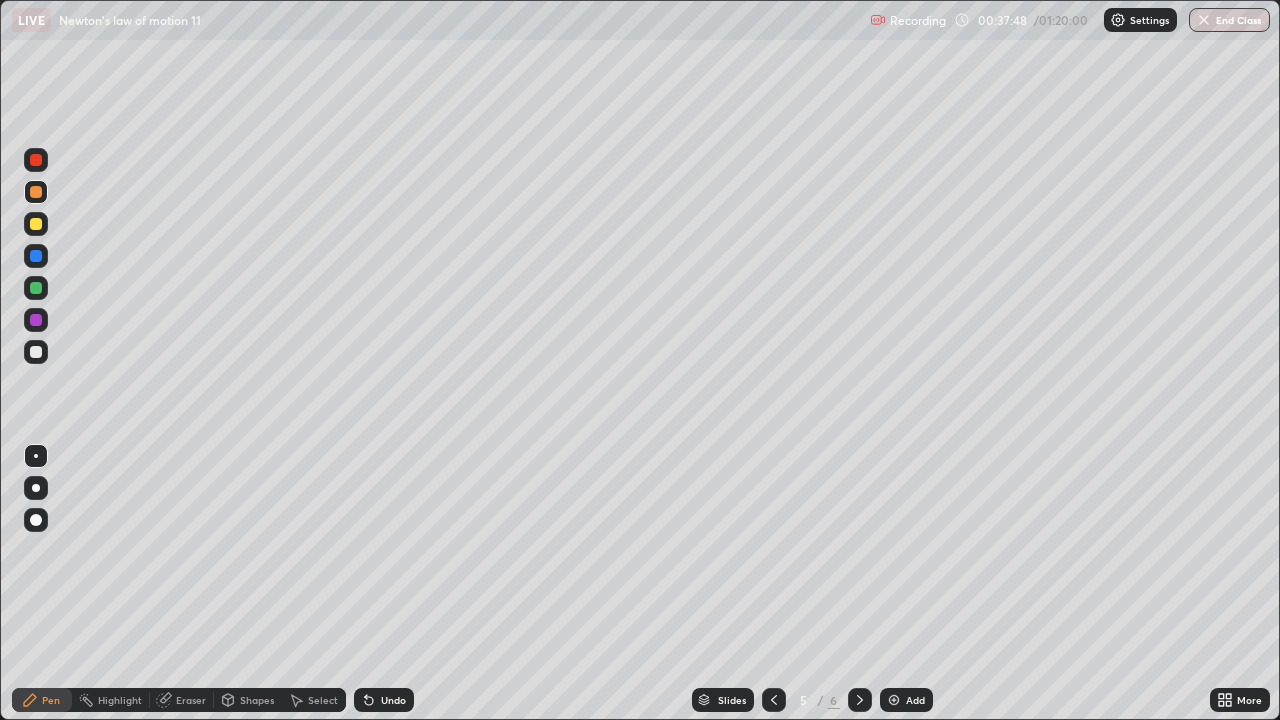 click on "Add" at bounding box center [915, 700] 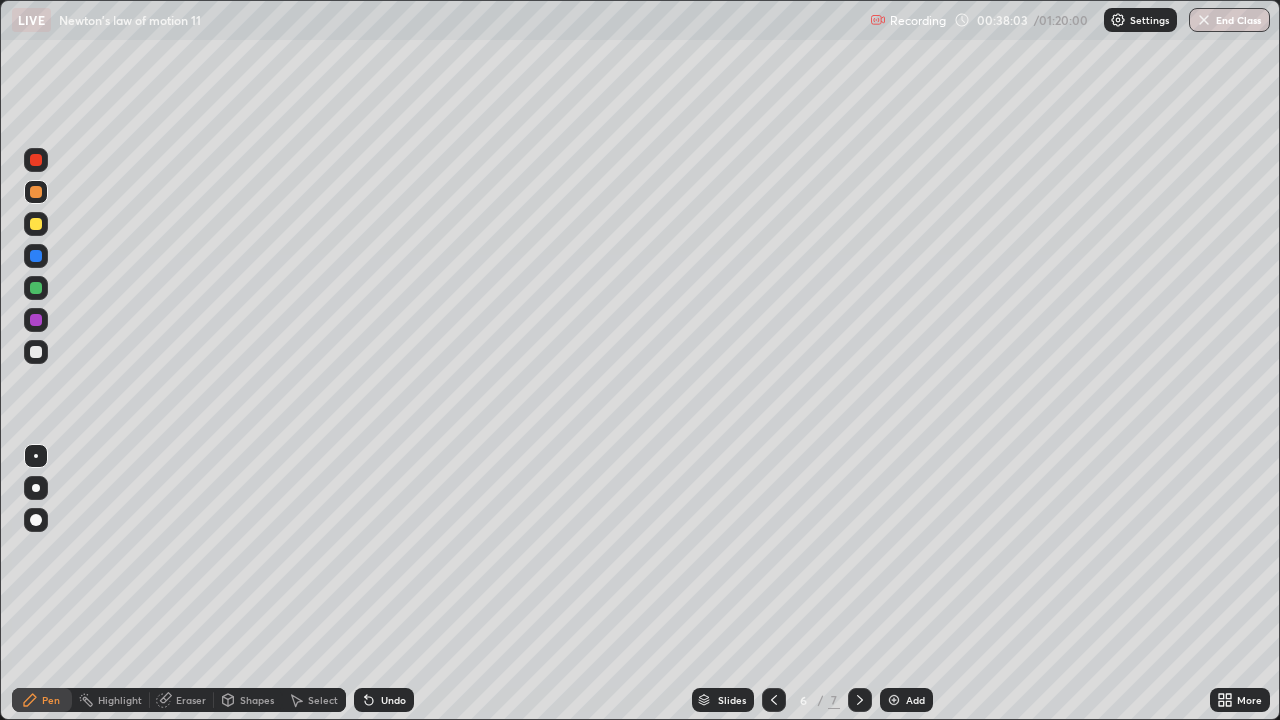click at bounding box center (36, 288) 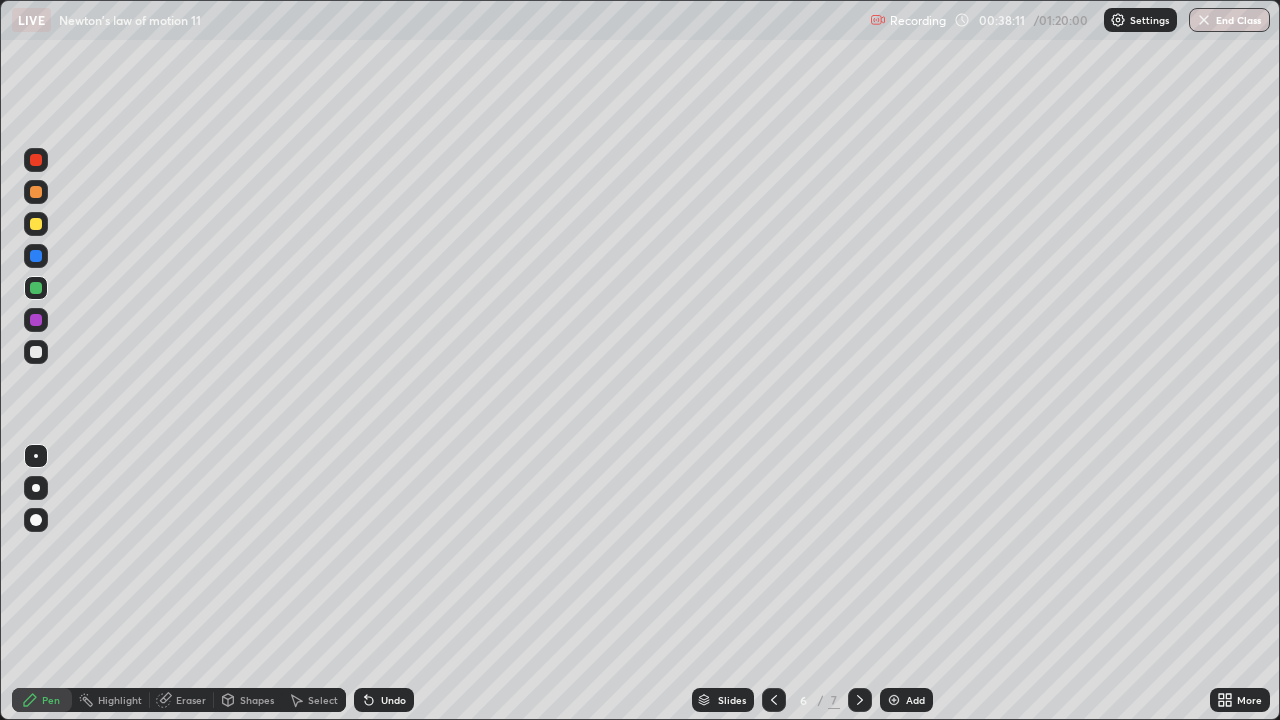 click at bounding box center (36, 256) 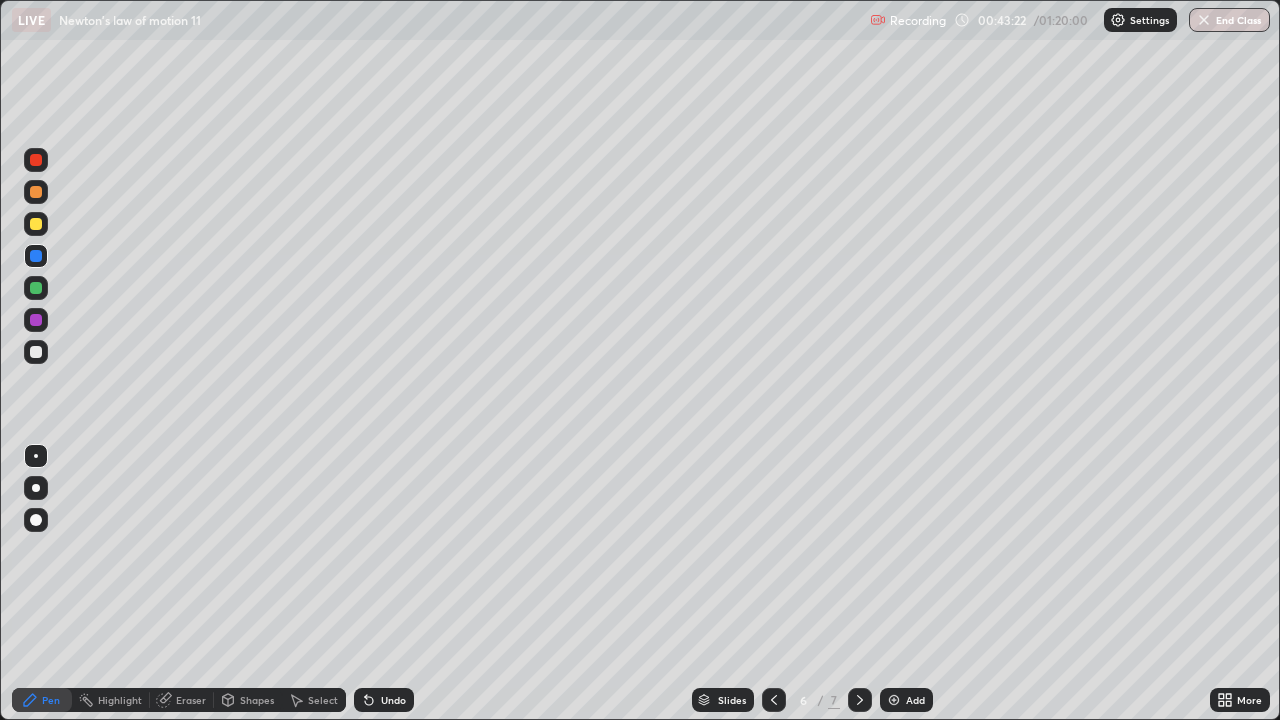click at bounding box center (36, 224) 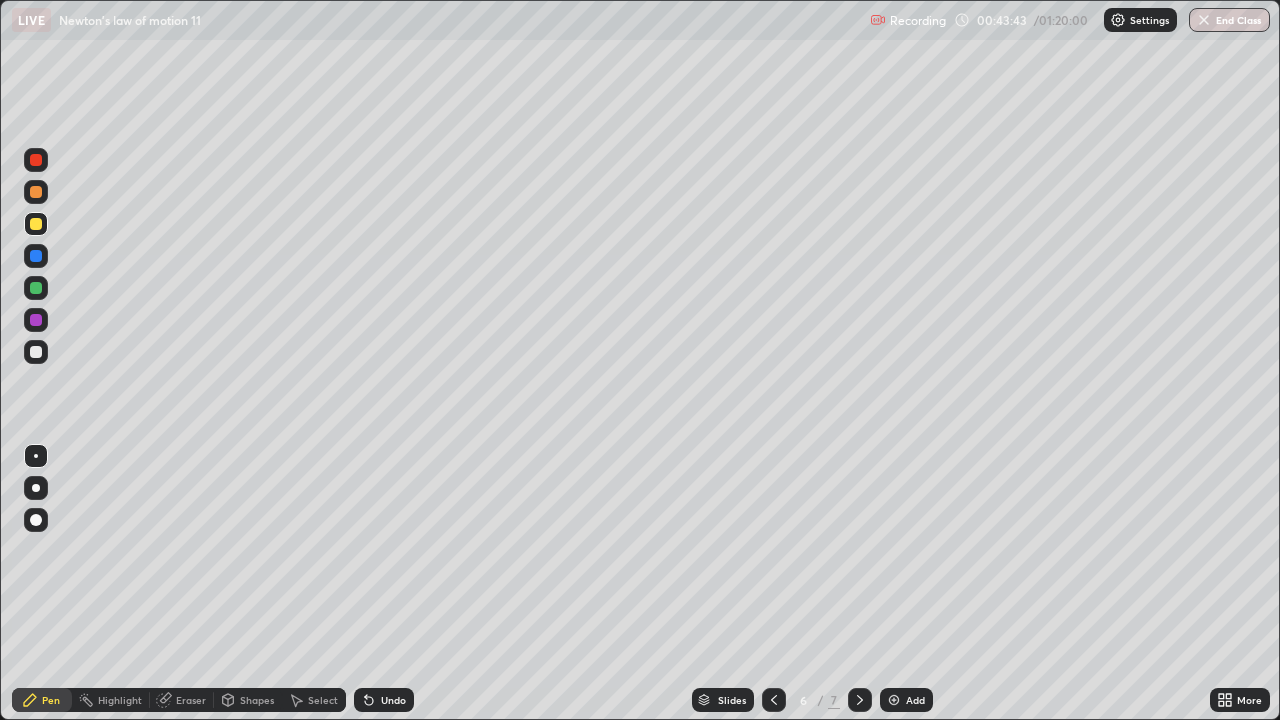 click at bounding box center [36, 352] 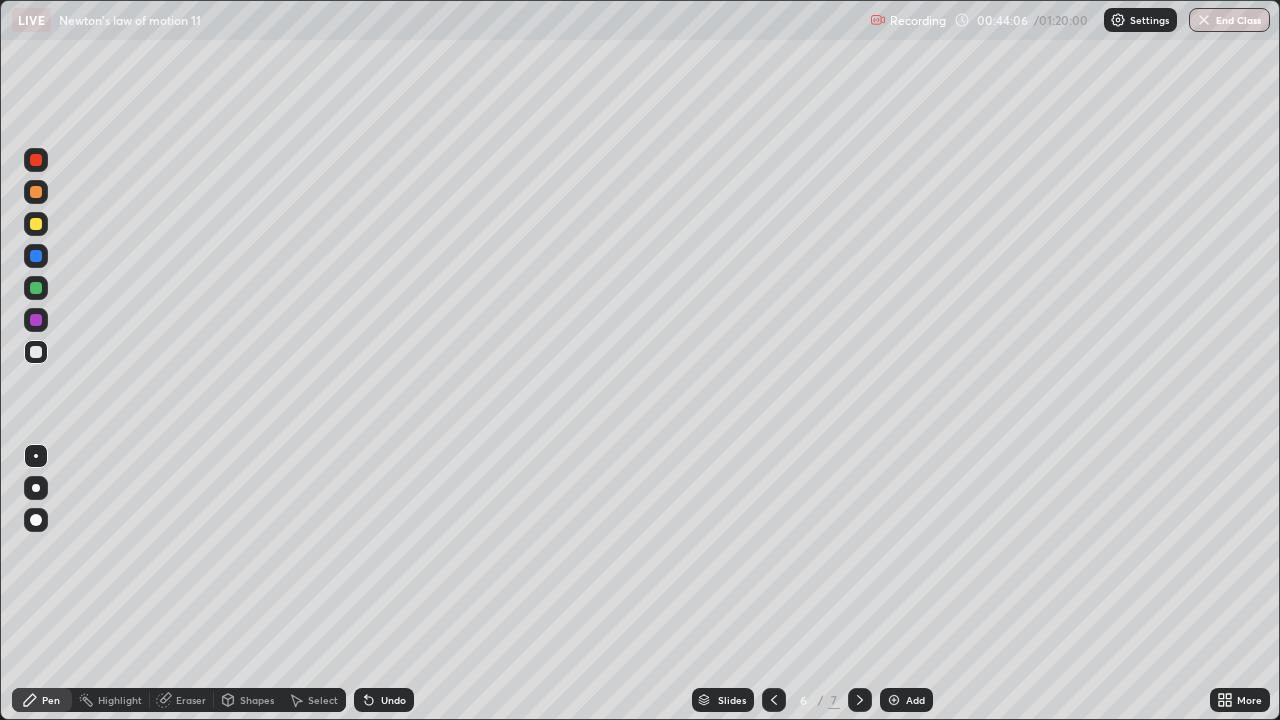 click at bounding box center [36, 192] 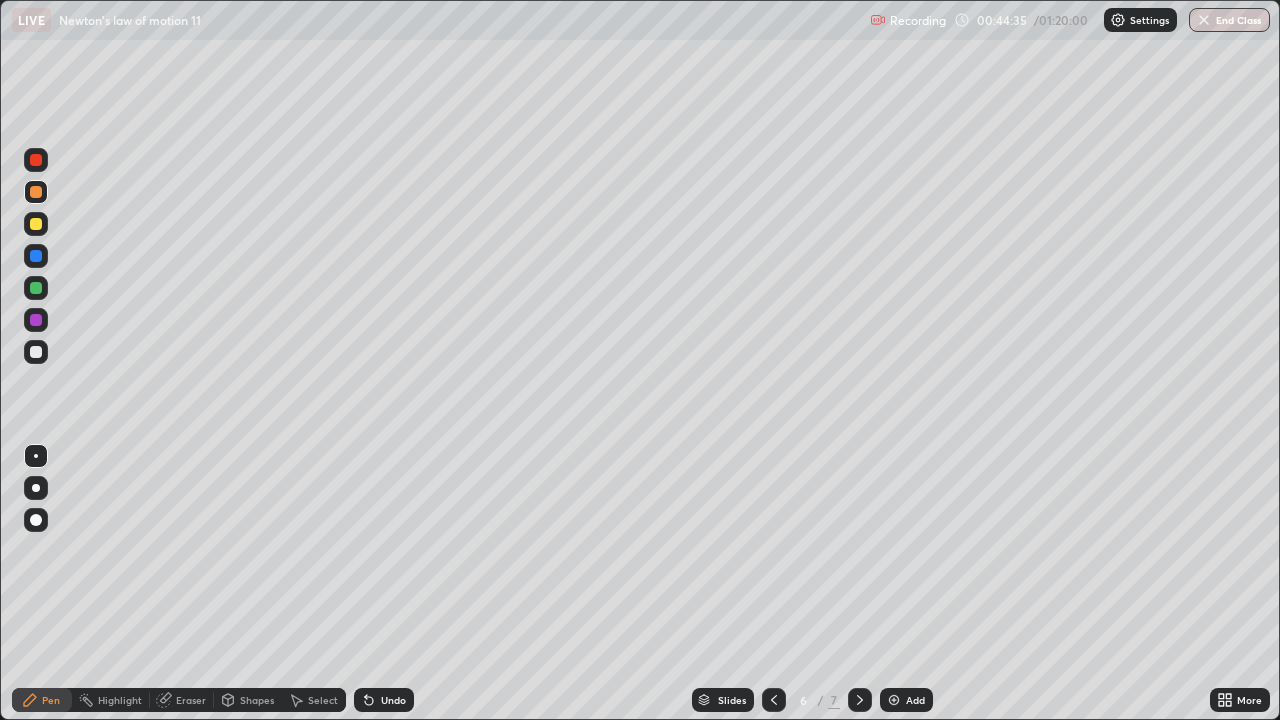 click at bounding box center [36, 320] 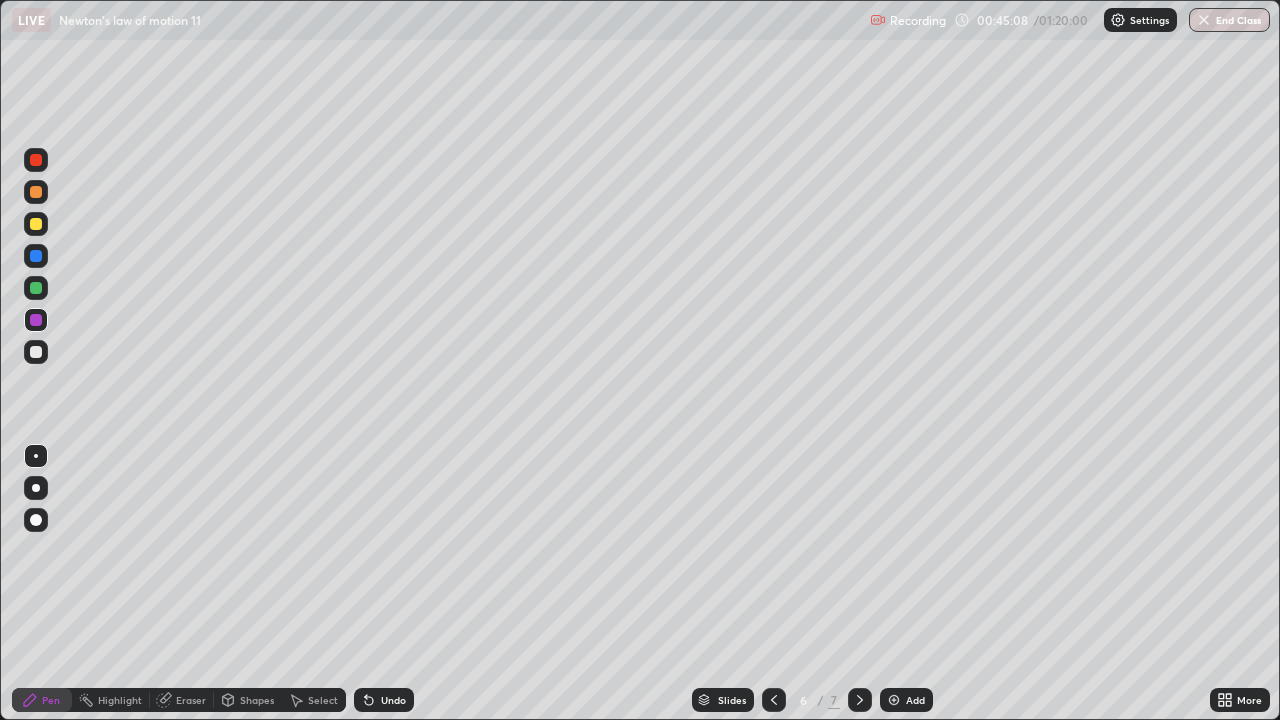 click at bounding box center (36, 192) 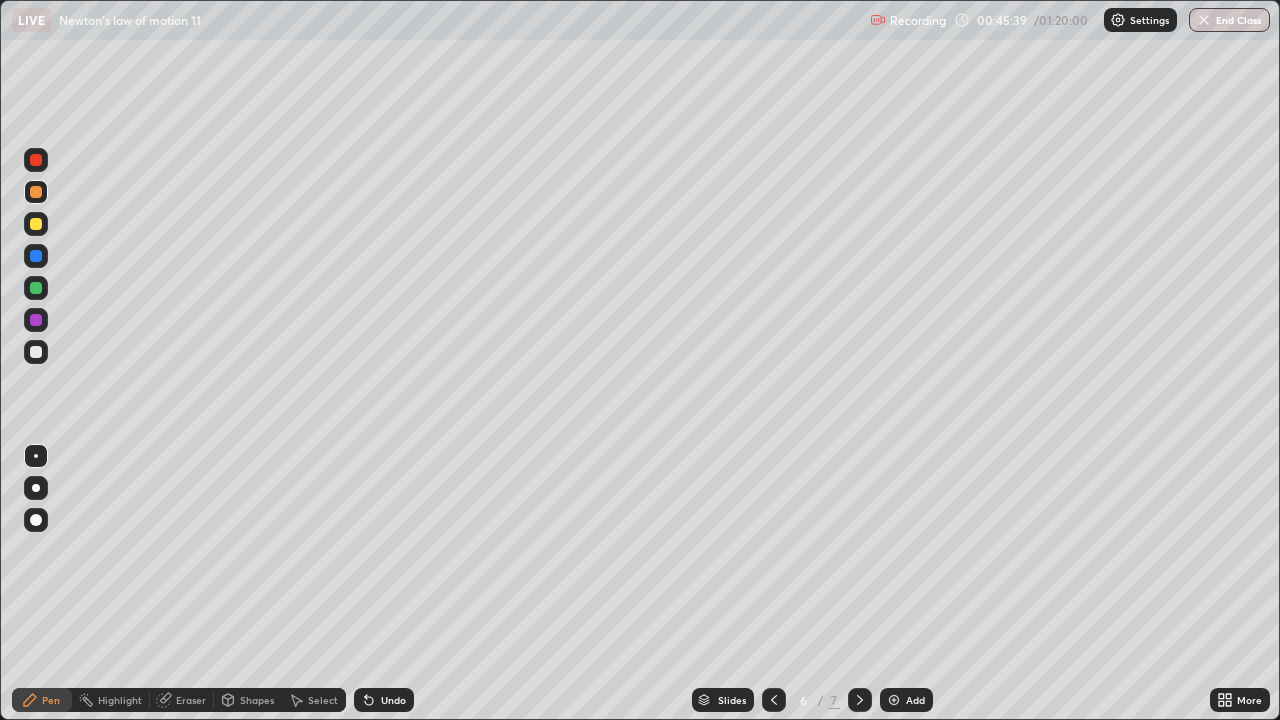 click at bounding box center [36, 288] 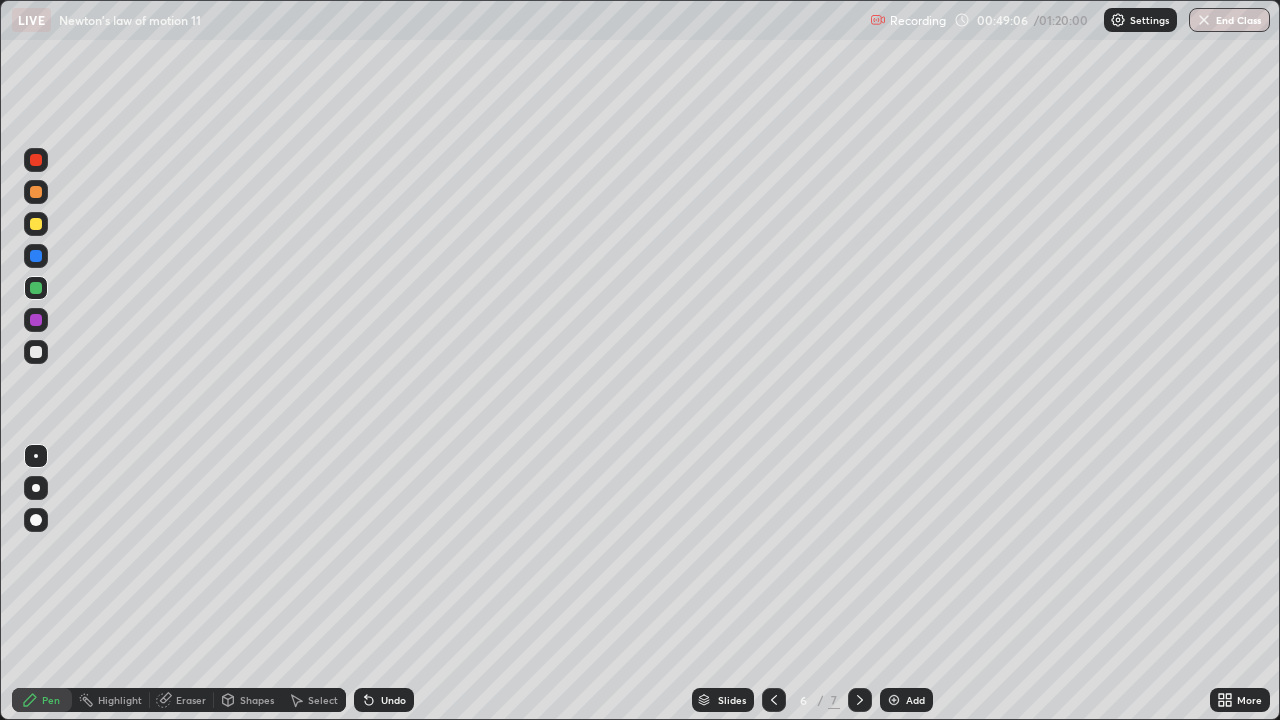 click on "Add" at bounding box center [915, 700] 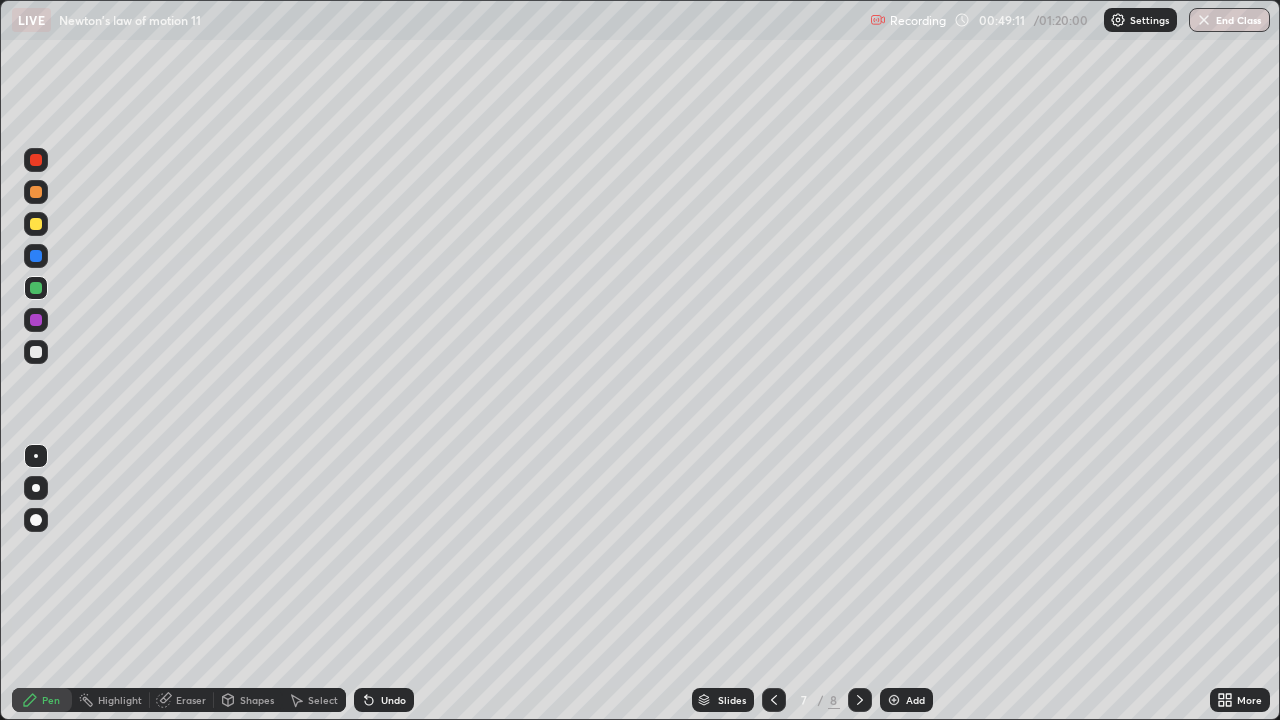 click at bounding box center [36, 192] 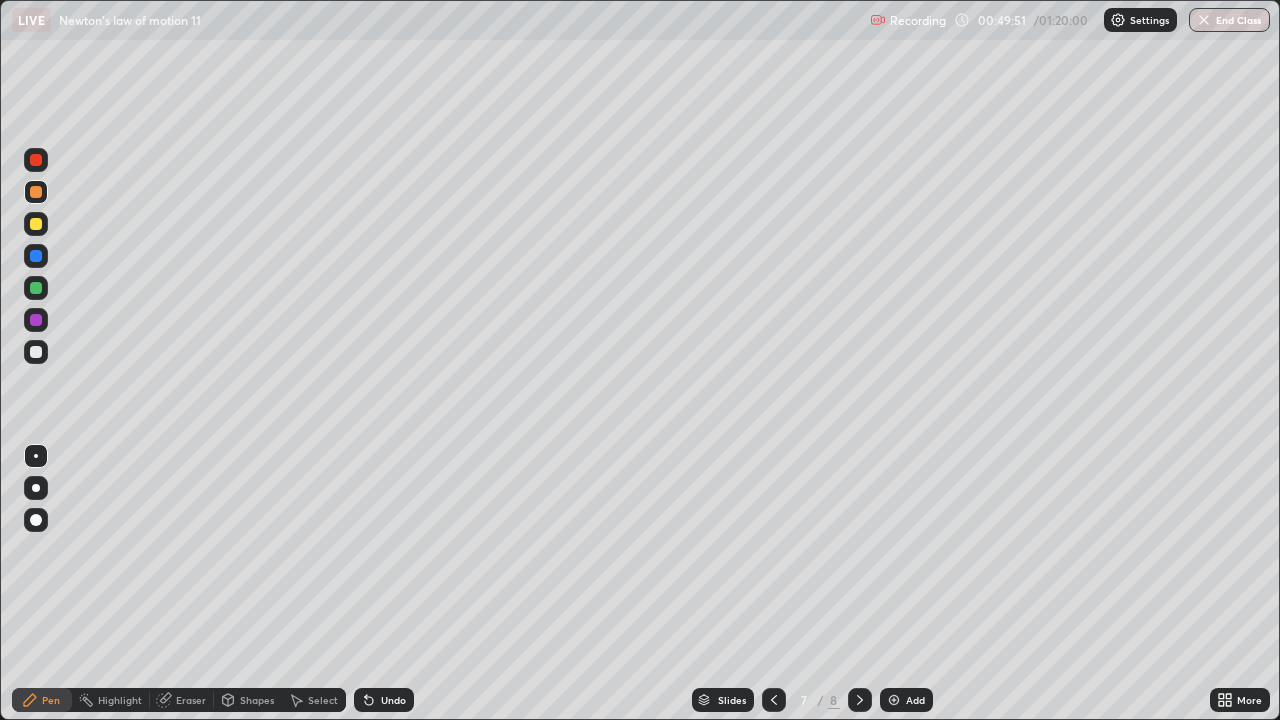 click at bounding box center [36, 256] 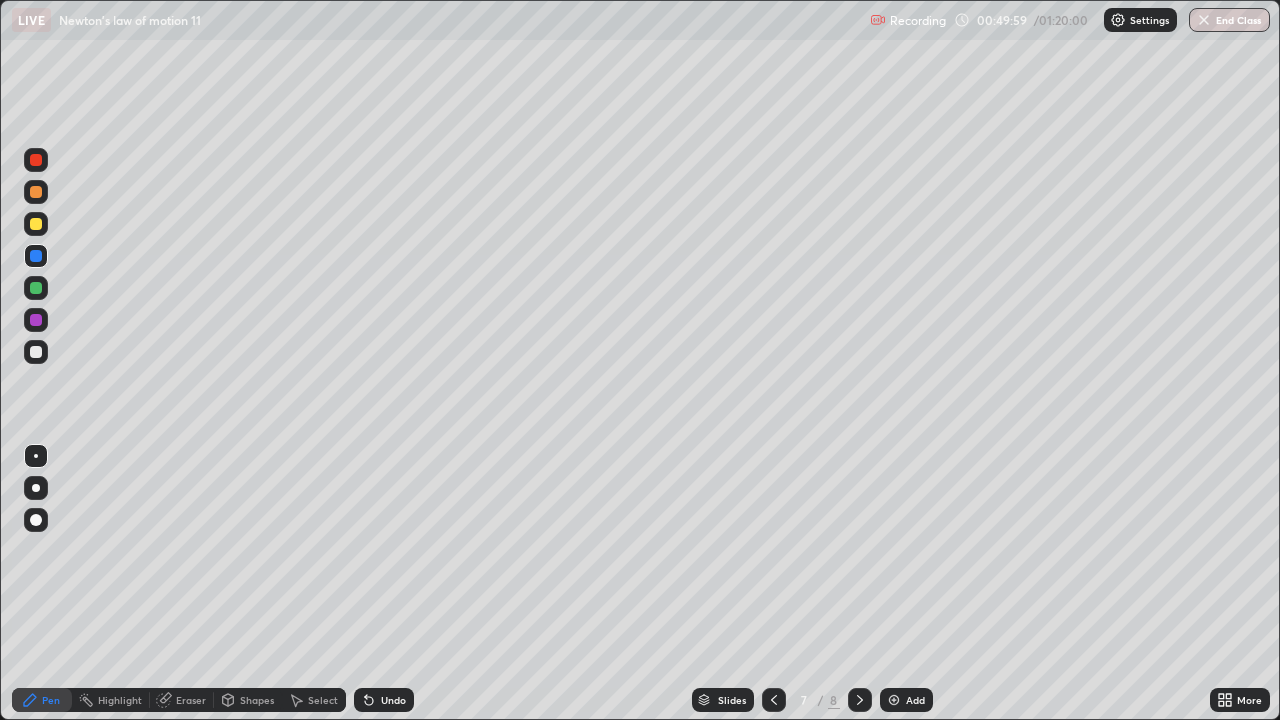 click on "Eraser" at bounding box center (191, 700) 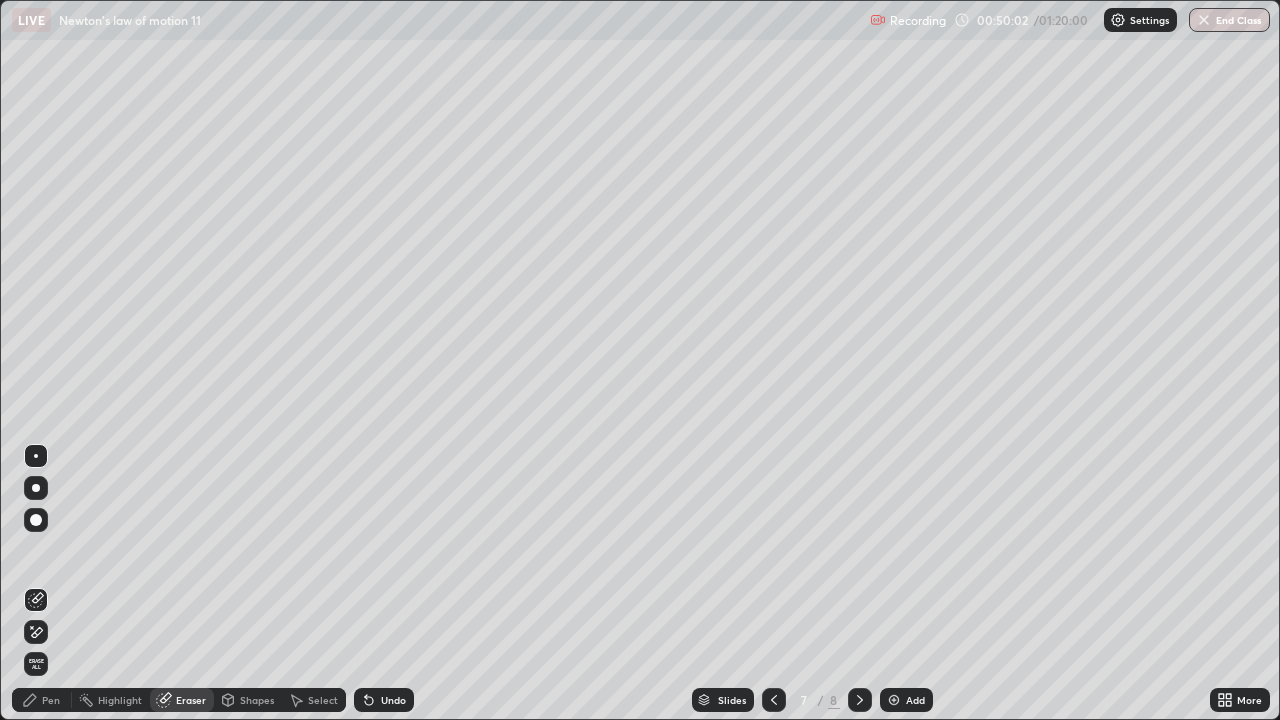 click on "Pen" at bounding box center [51, 700] 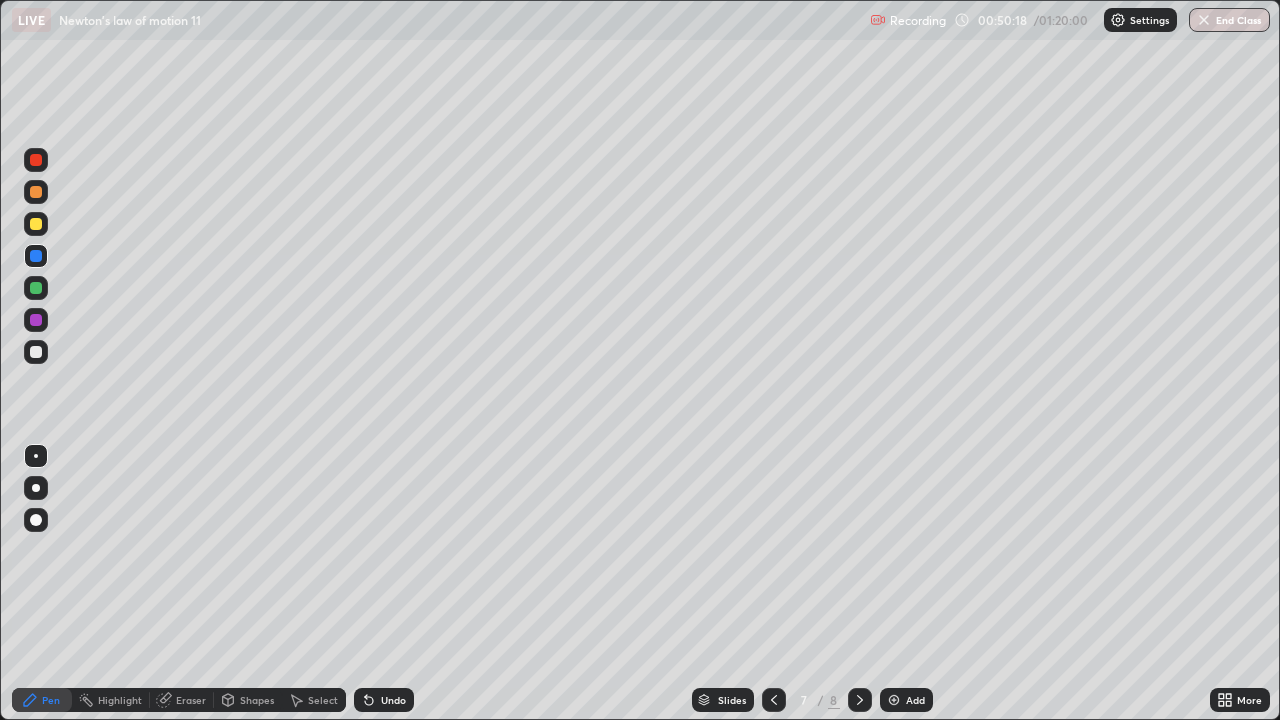 click at bounding box center [36, 192] 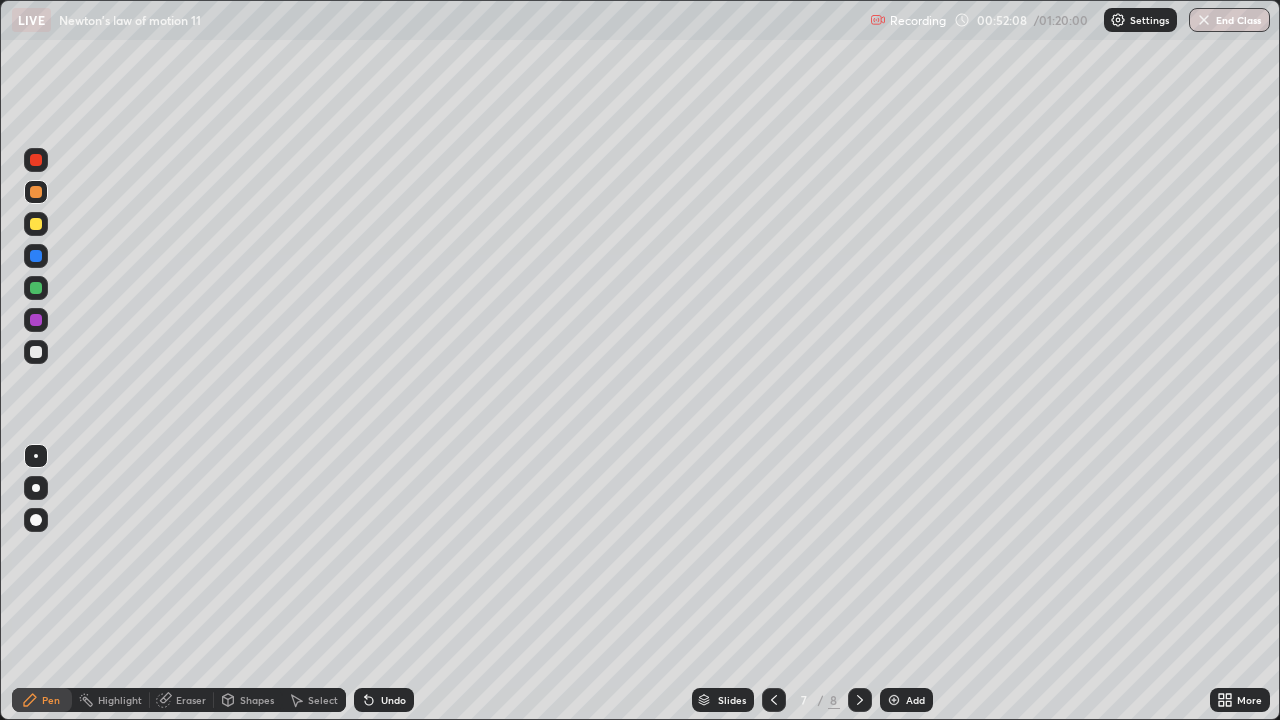 click on "Add" at bounding box center [906, 700] 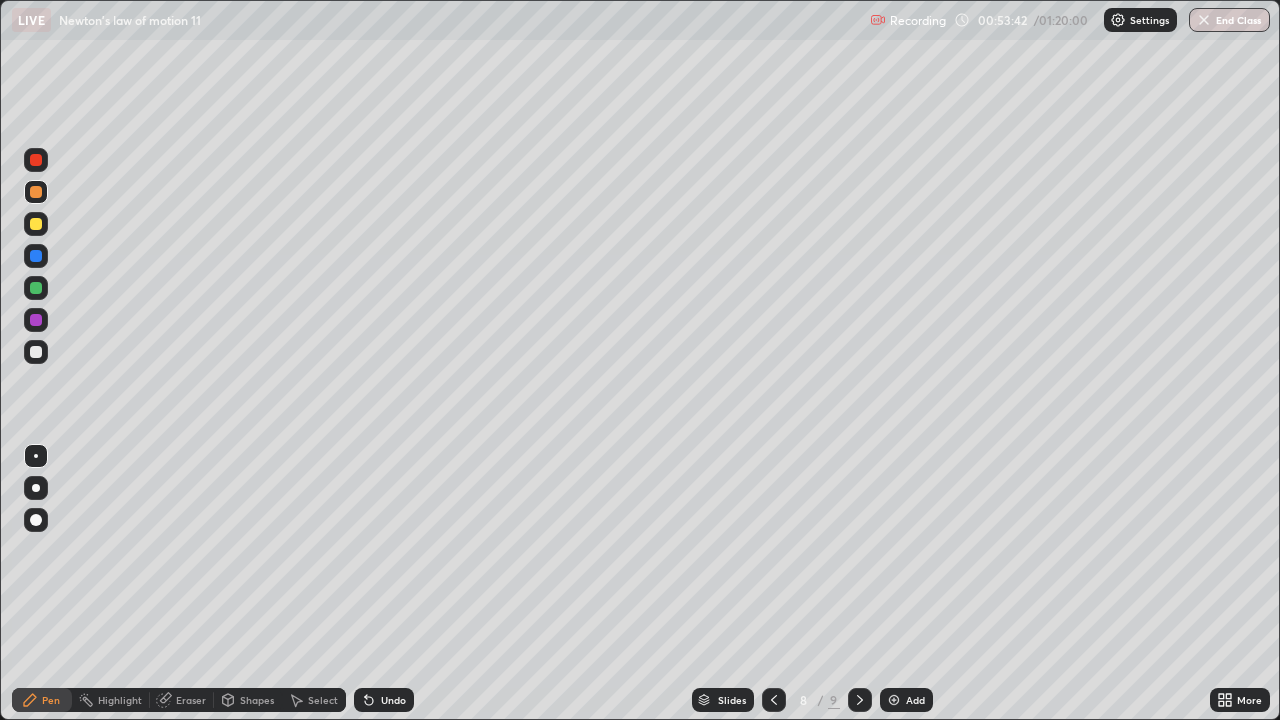 click at bounding box center [36, 288] 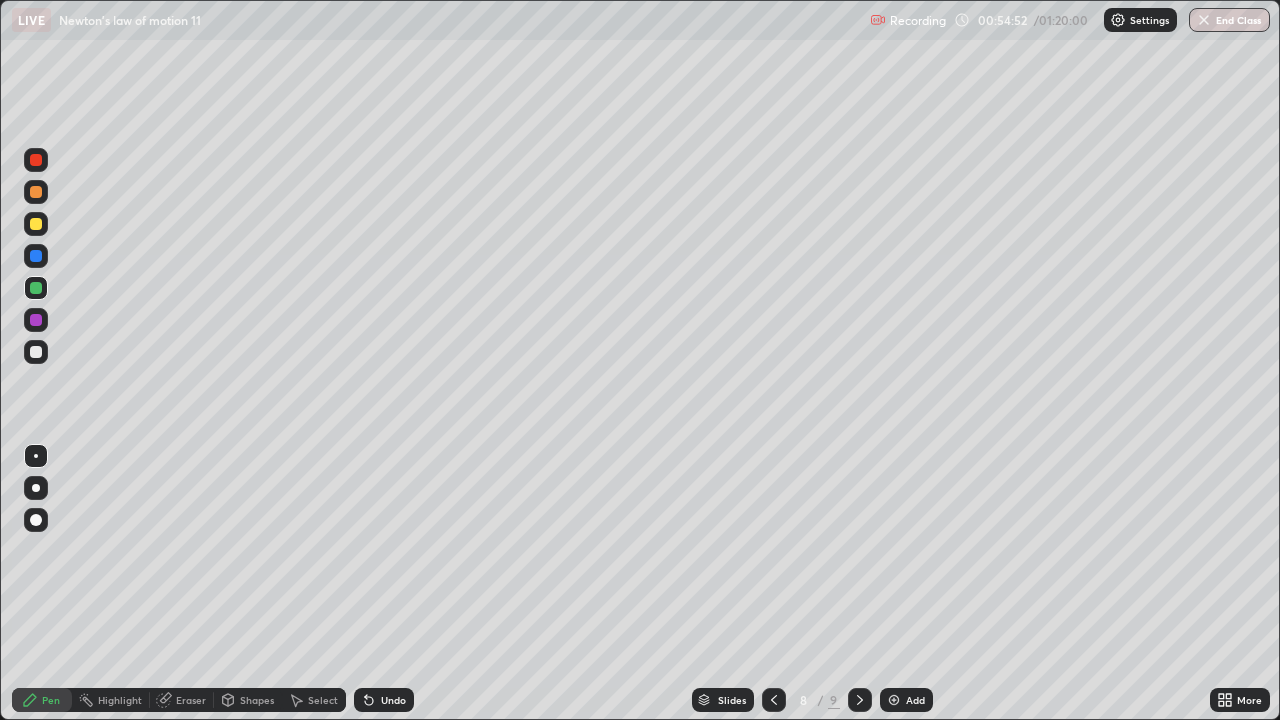 click at bounding box center (36, 192) 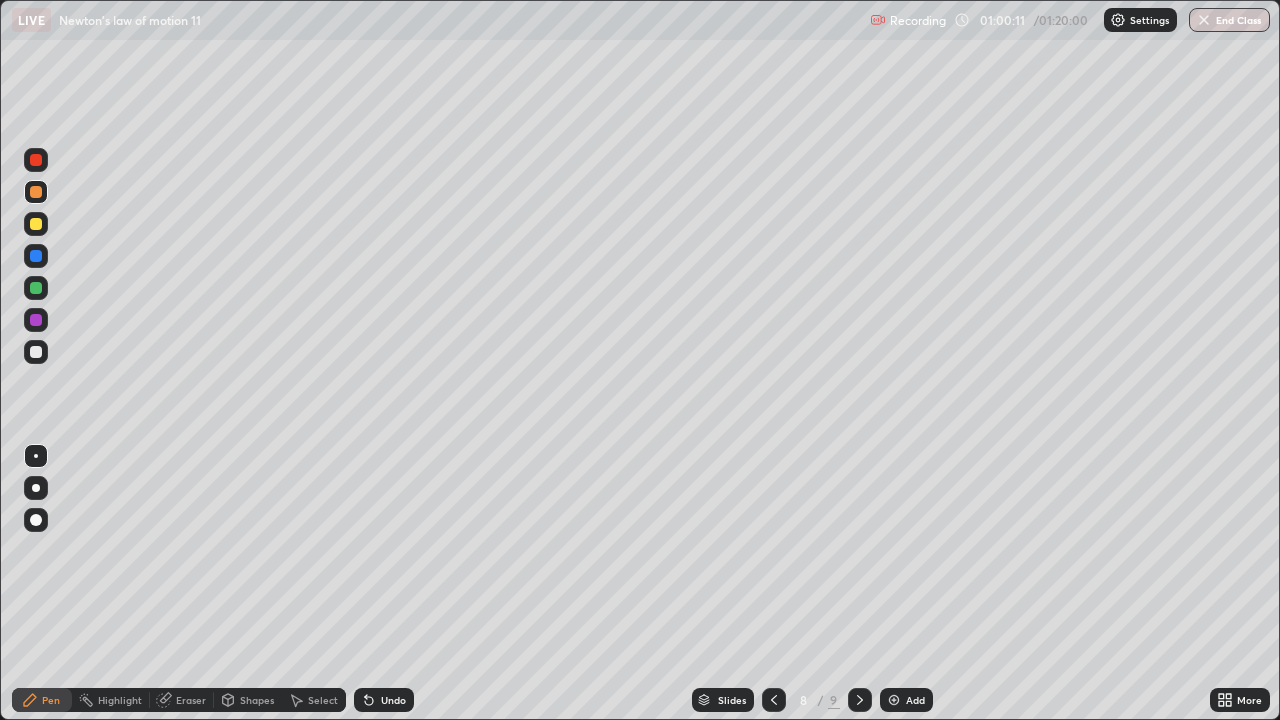 click at bounding box center (894, 700) 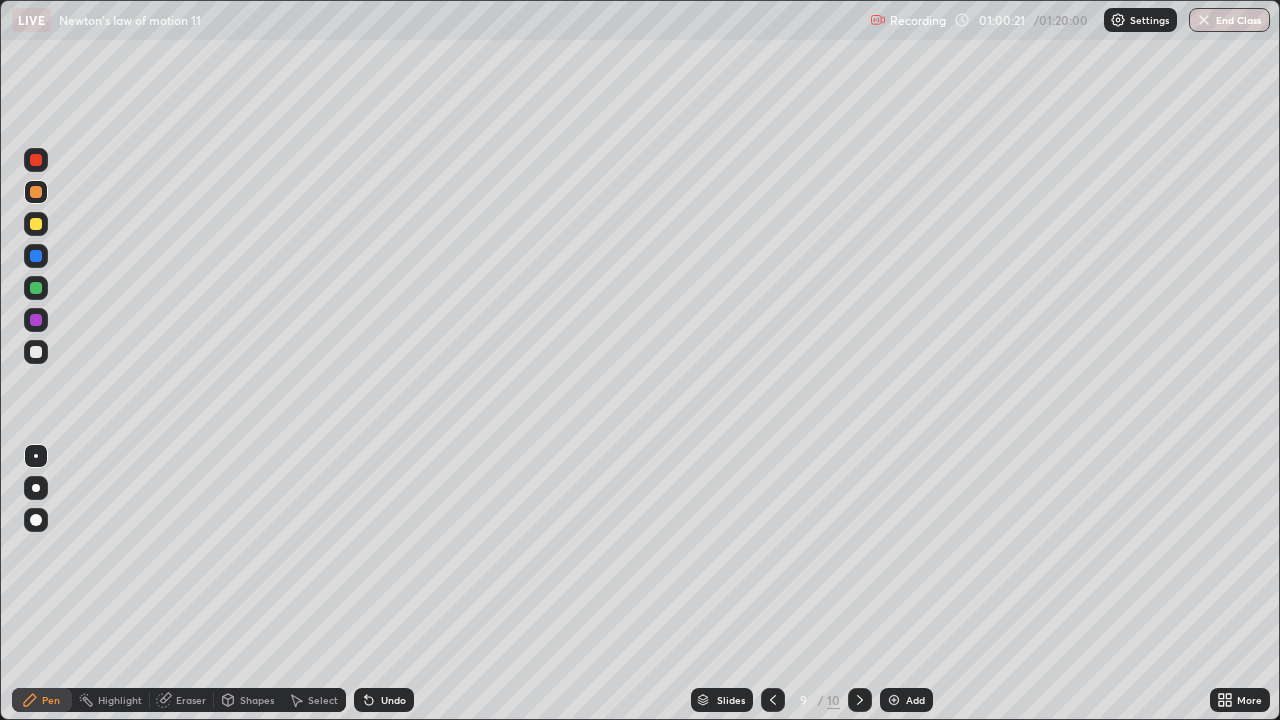 click at bounding box center [36, 320] 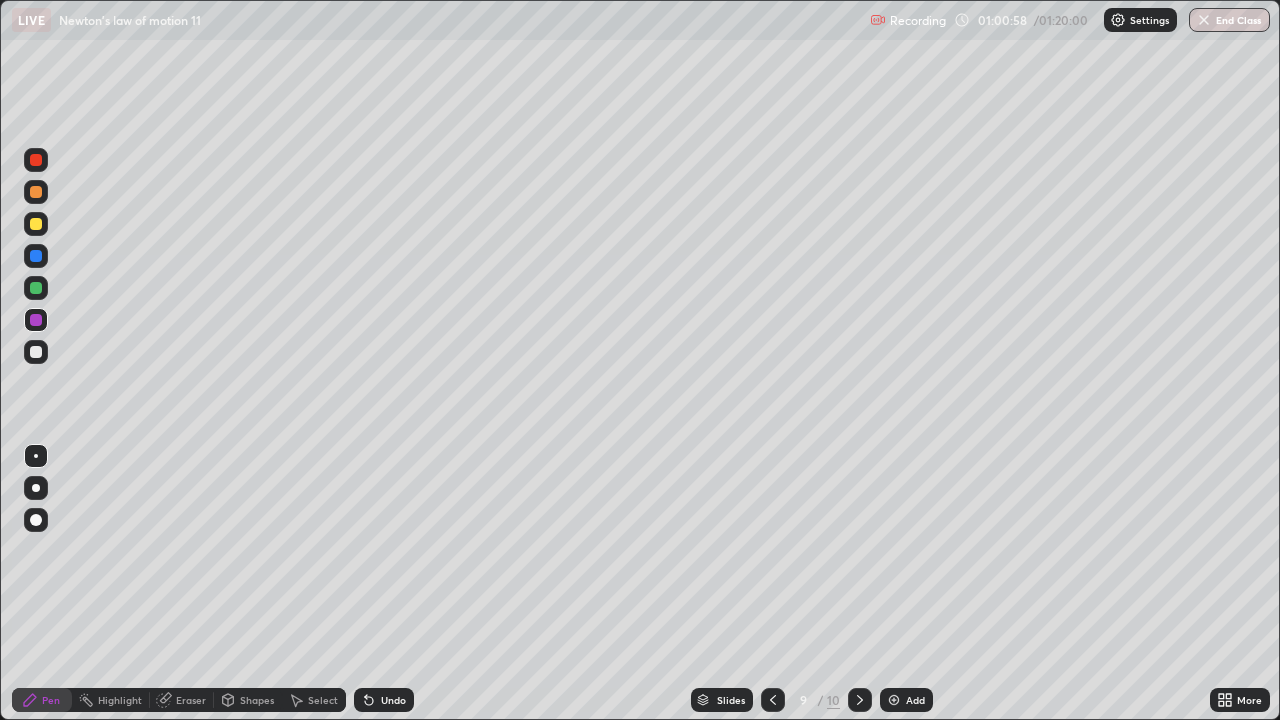 click at bounding box center (36, 192) 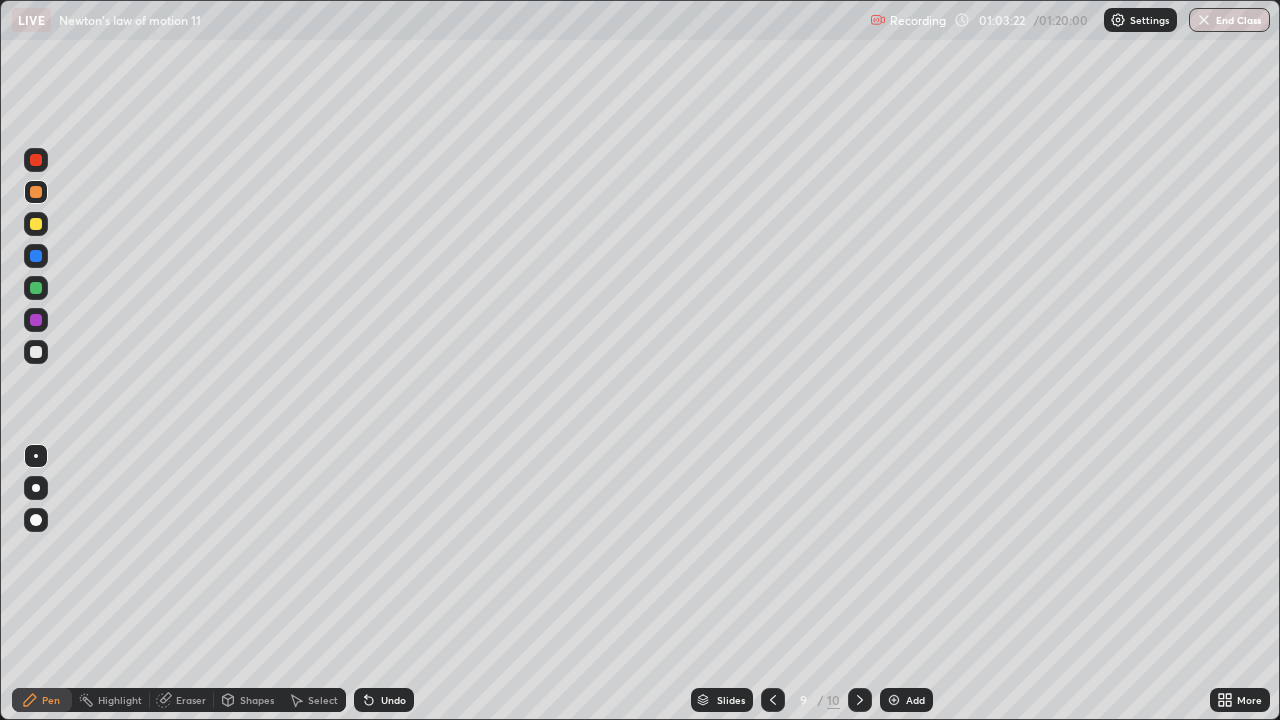 click on "Add" at bounding box center (906, 700) 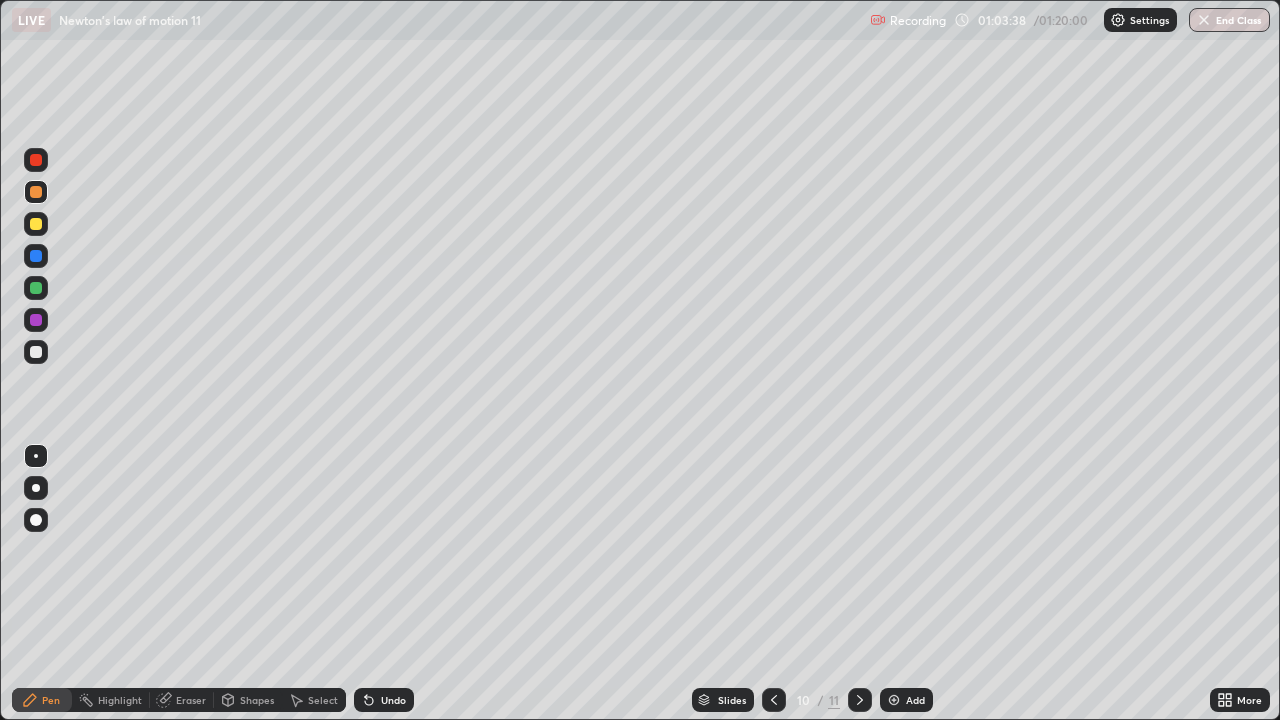 click at bounding box center [36, 256] 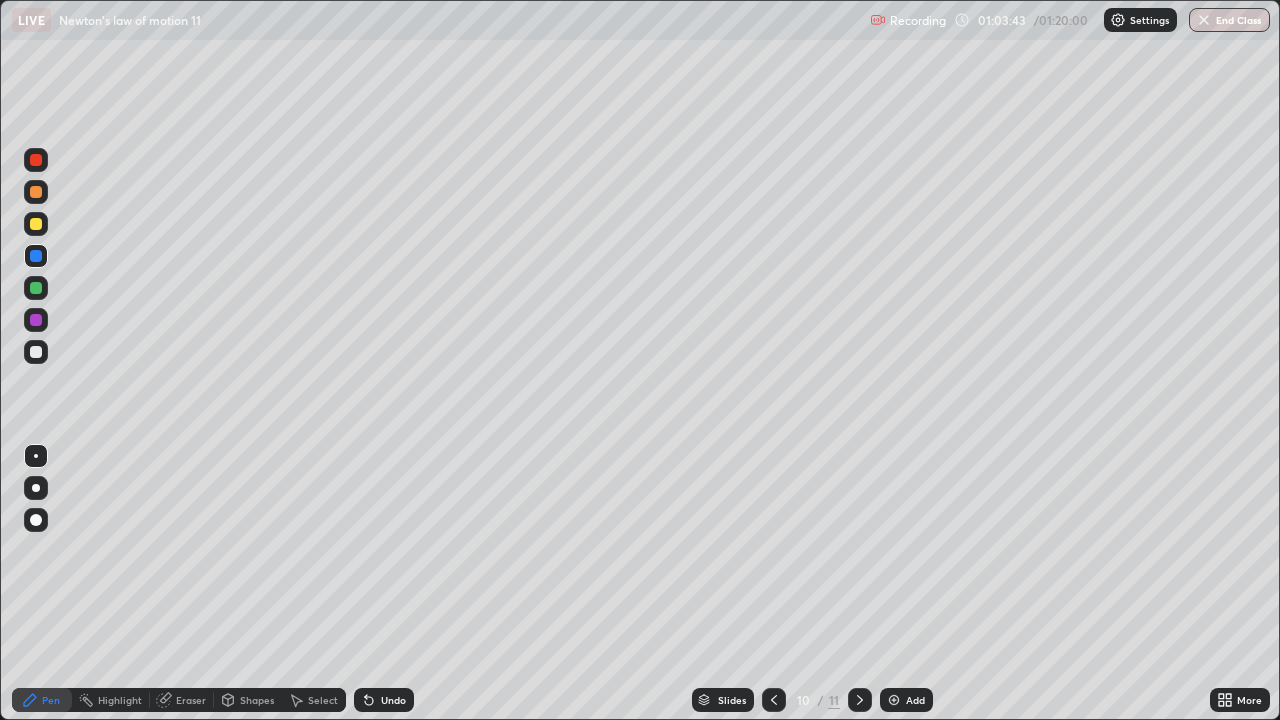 click at bounding box center [36, 192] 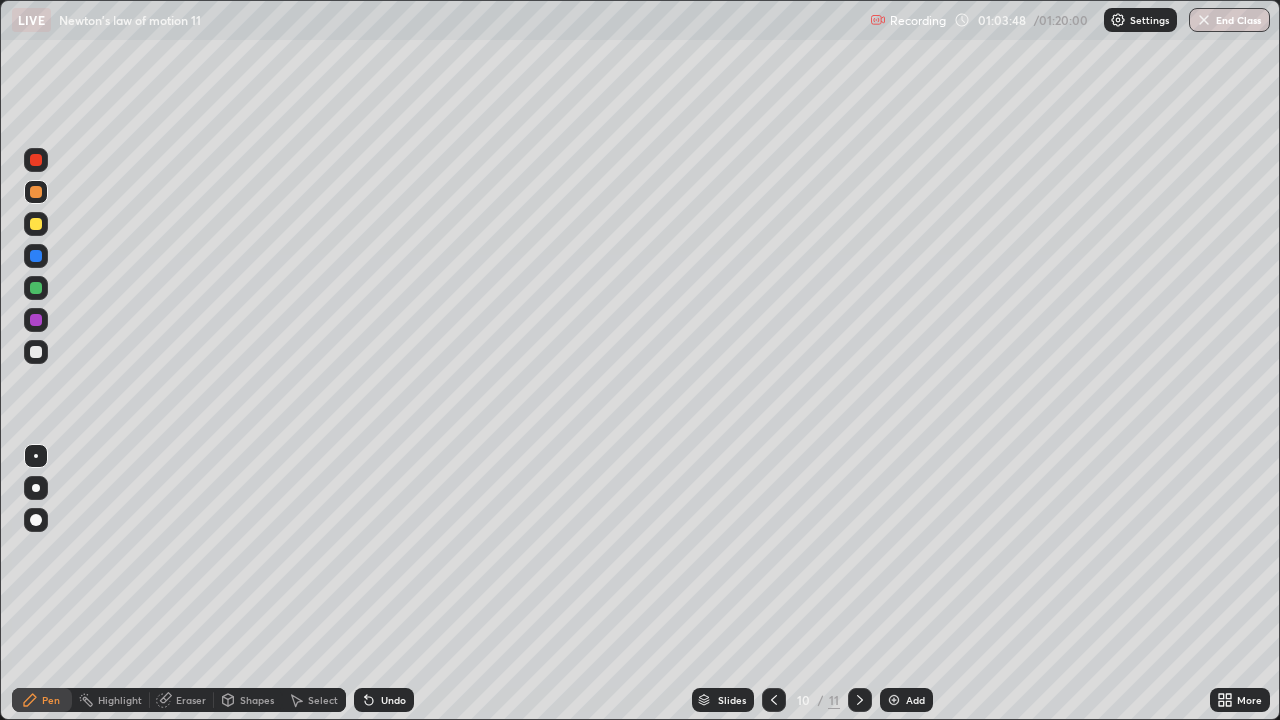 click at bounding box center [36, 288] 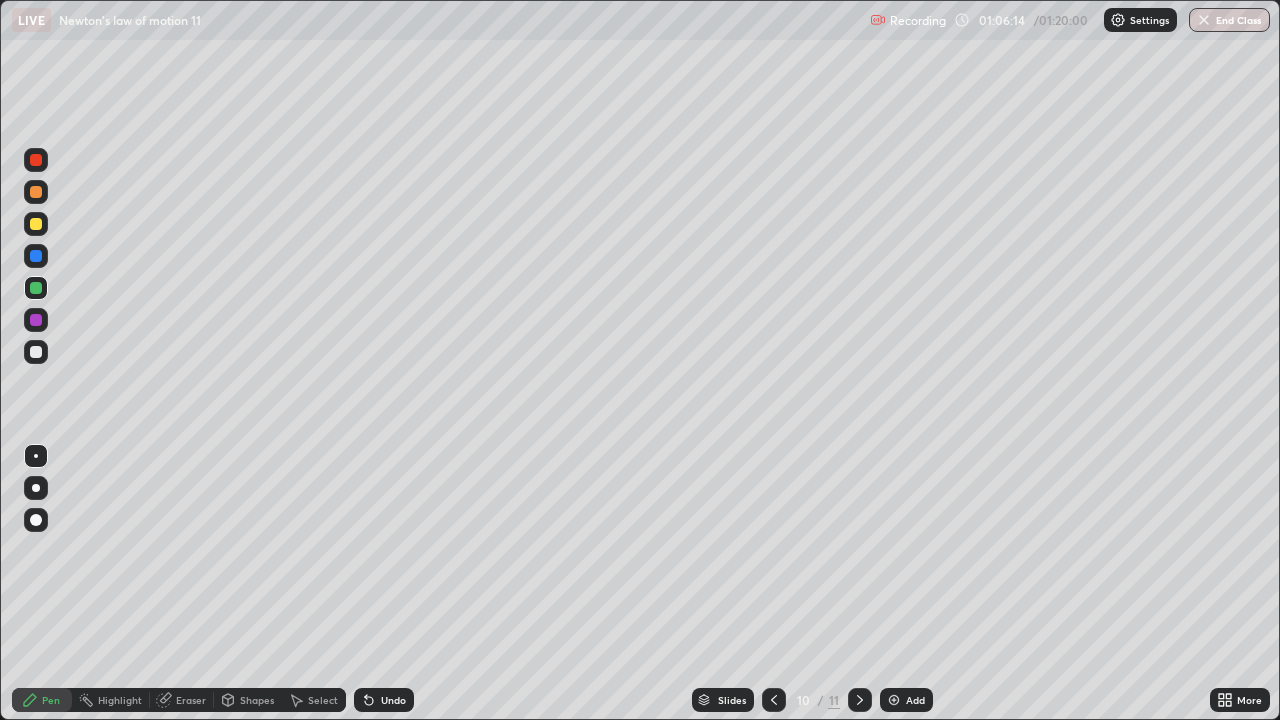 click at bounding box center (36, 320) 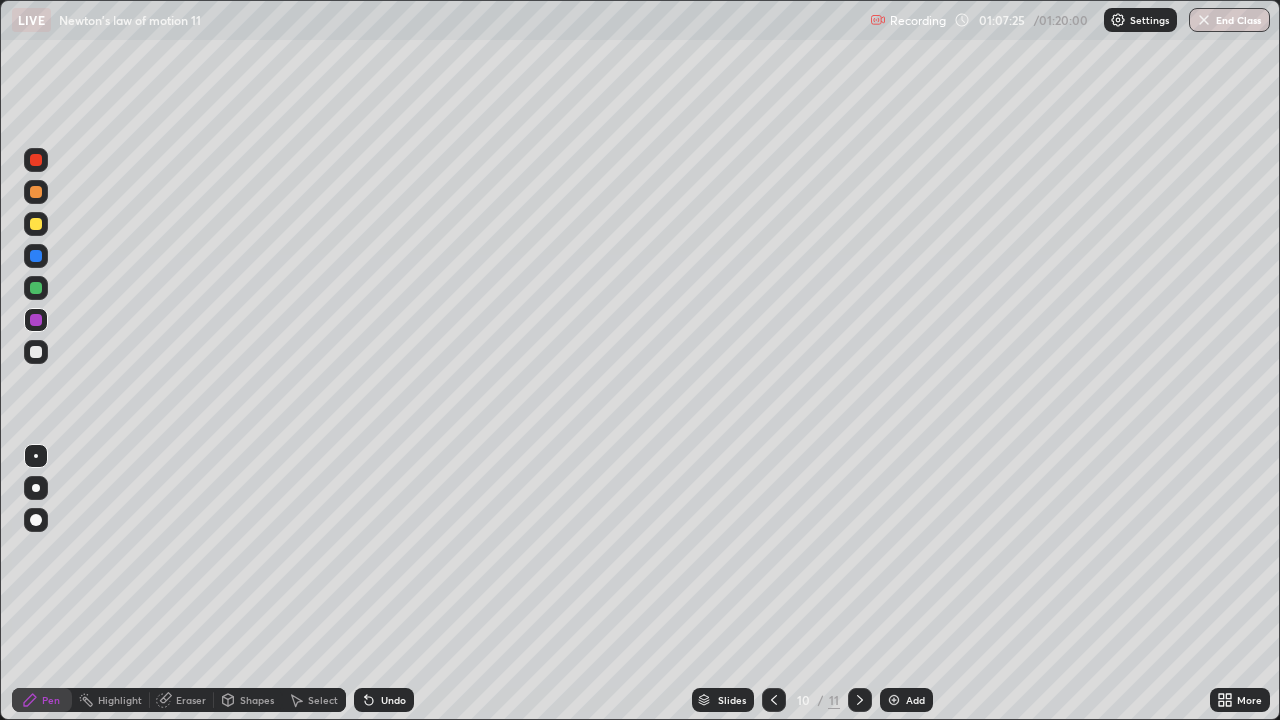 click on "End Class" at bounding box center [1229, 20] 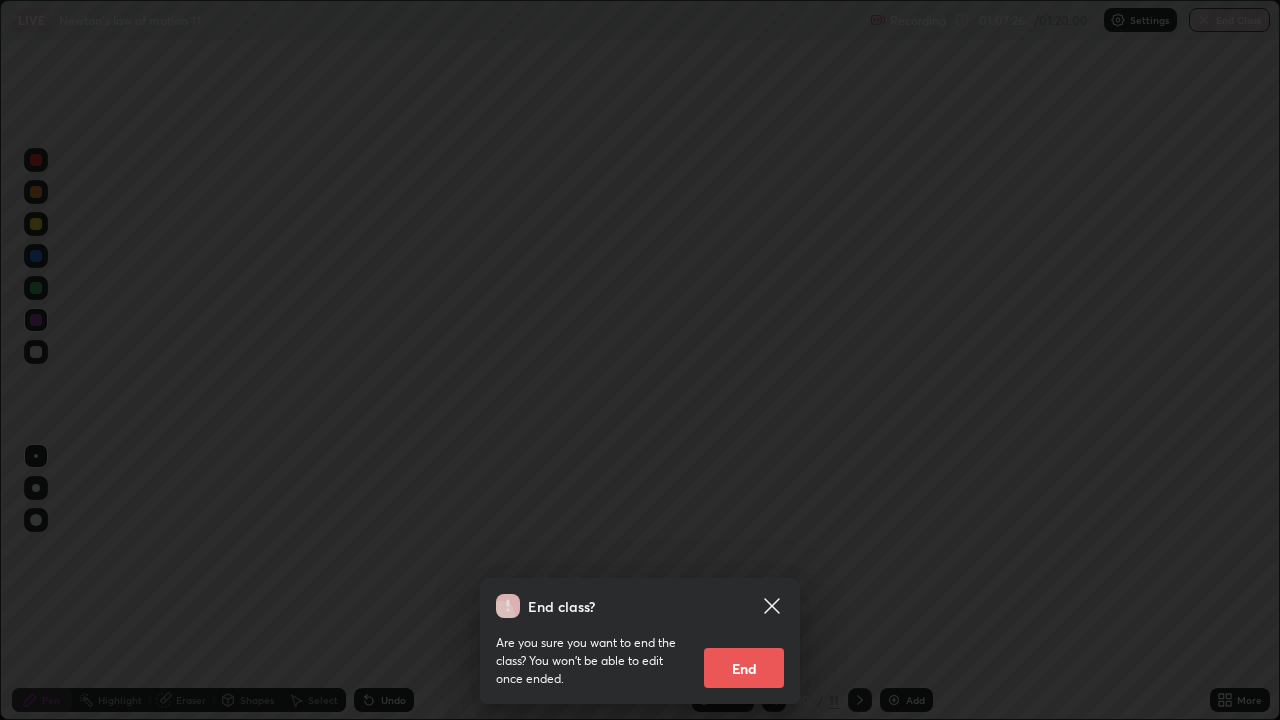 click on "End" at bounding box center [744, 668] 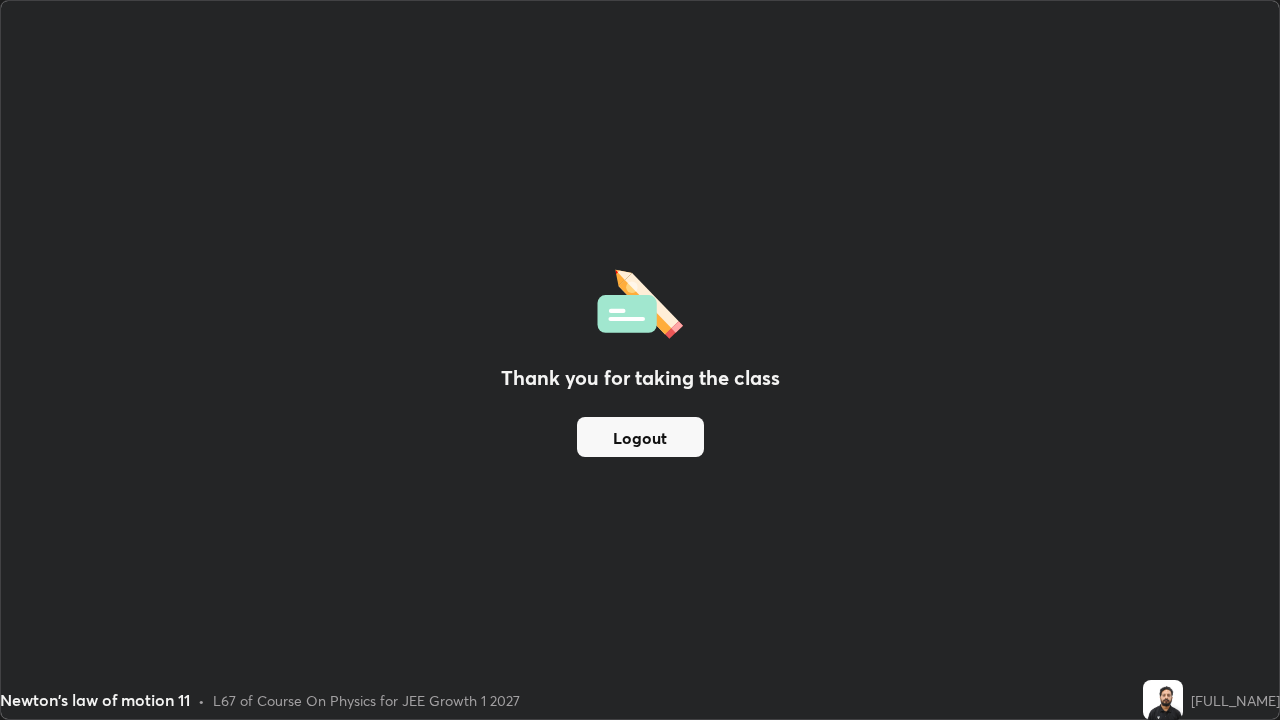 click on "Logout" at bounding box center [640, 437] 